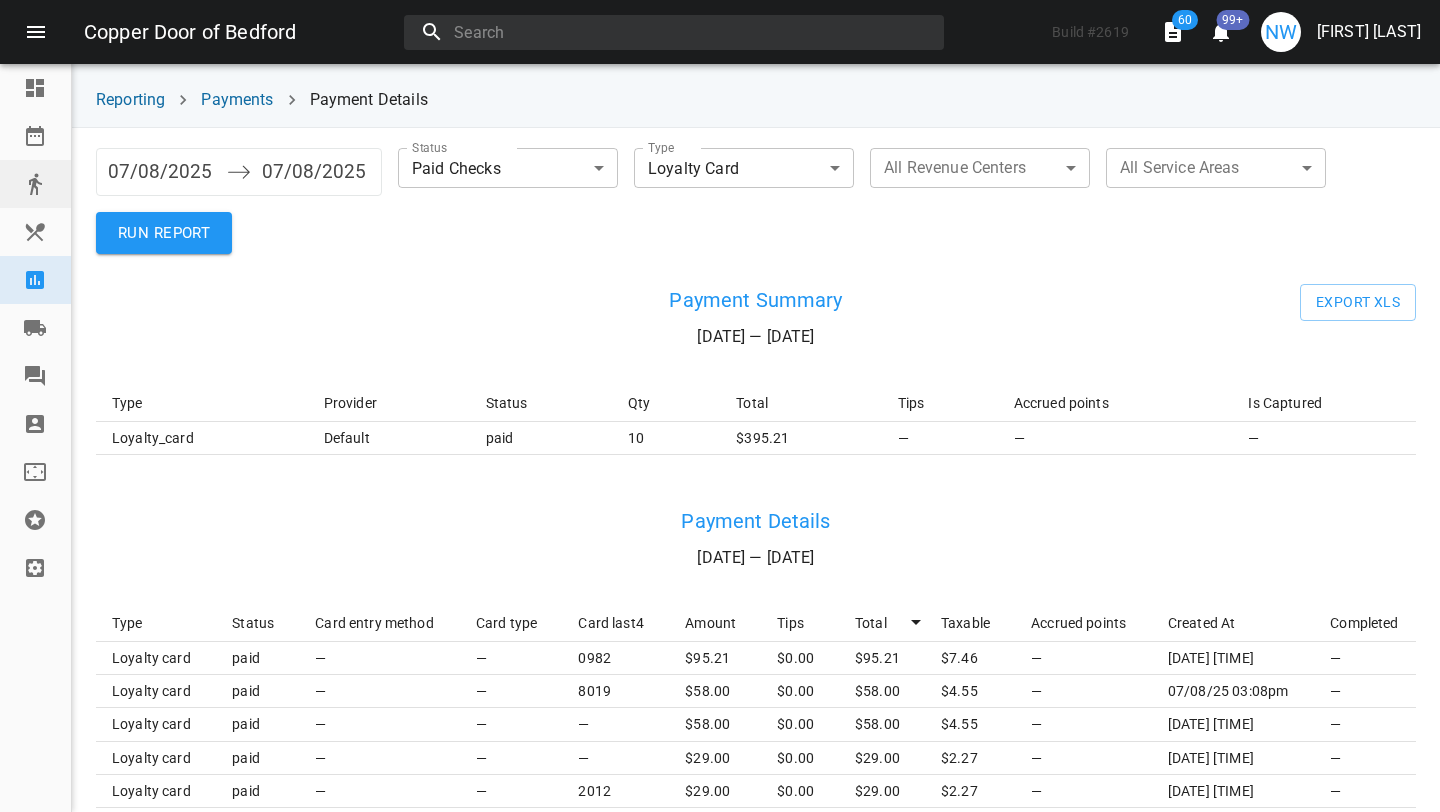 scroll, scrollTop: 0, scrollLeft: 0, axis: both 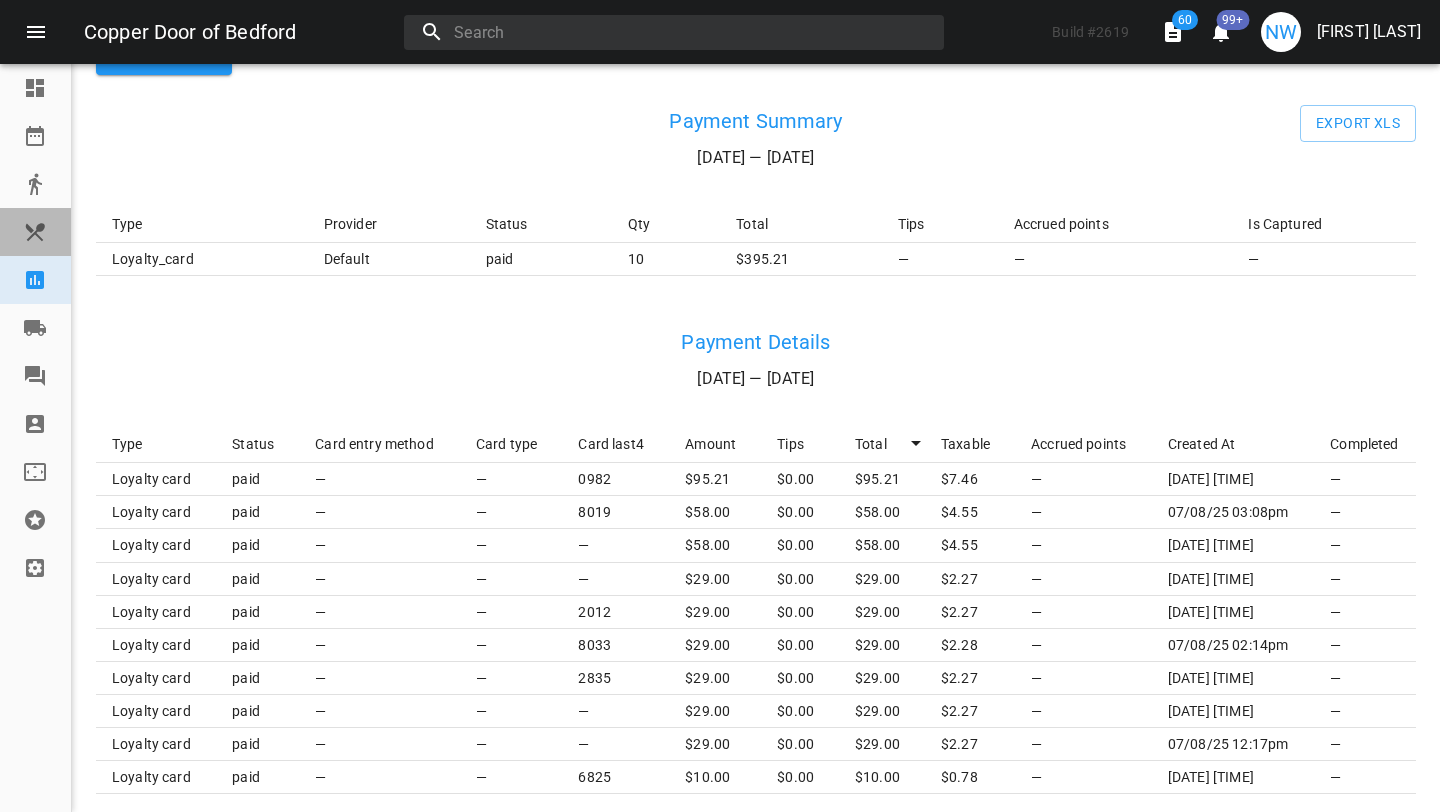 click at bounding box center [35, 232] 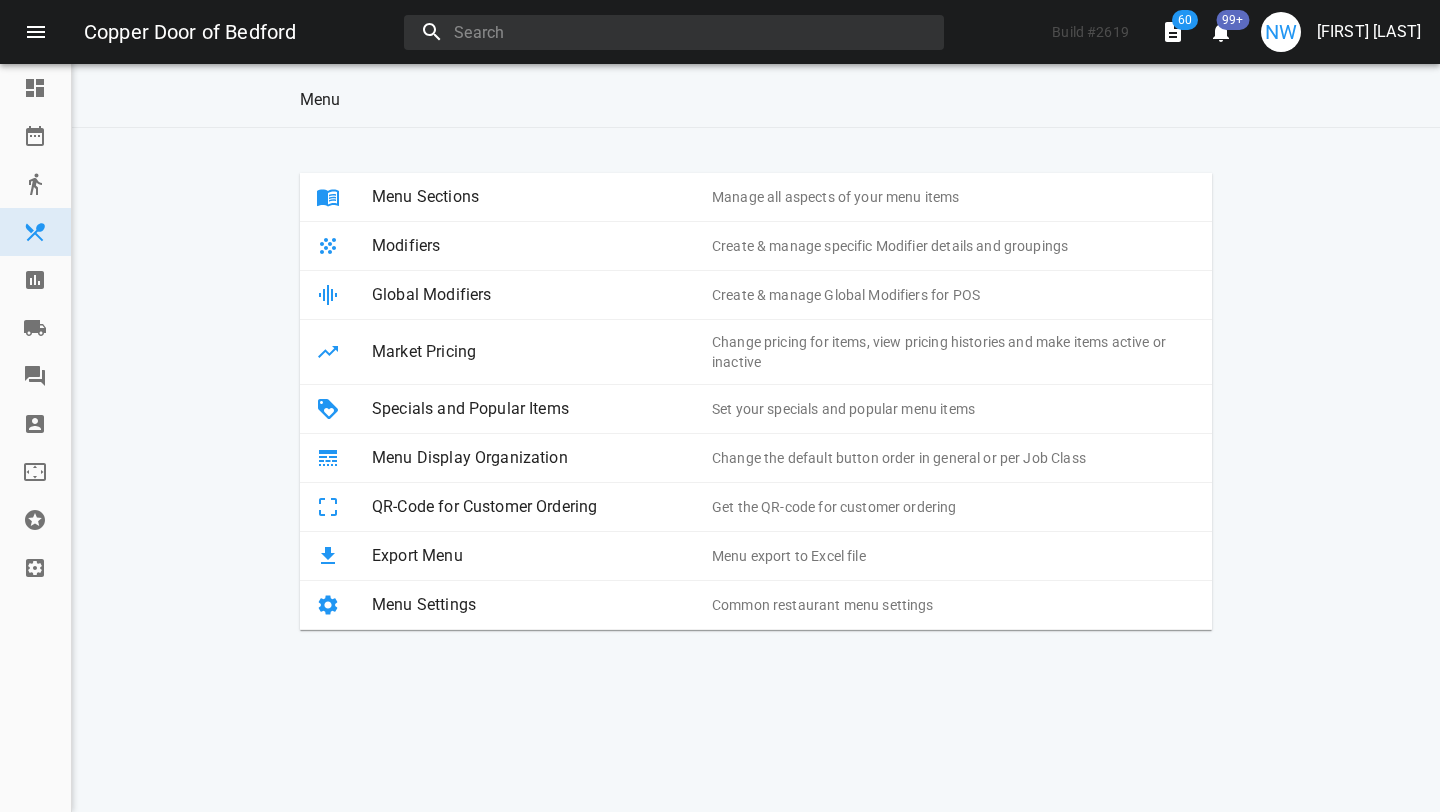 click on "Menu Sections" at bounding box center [542, 197] 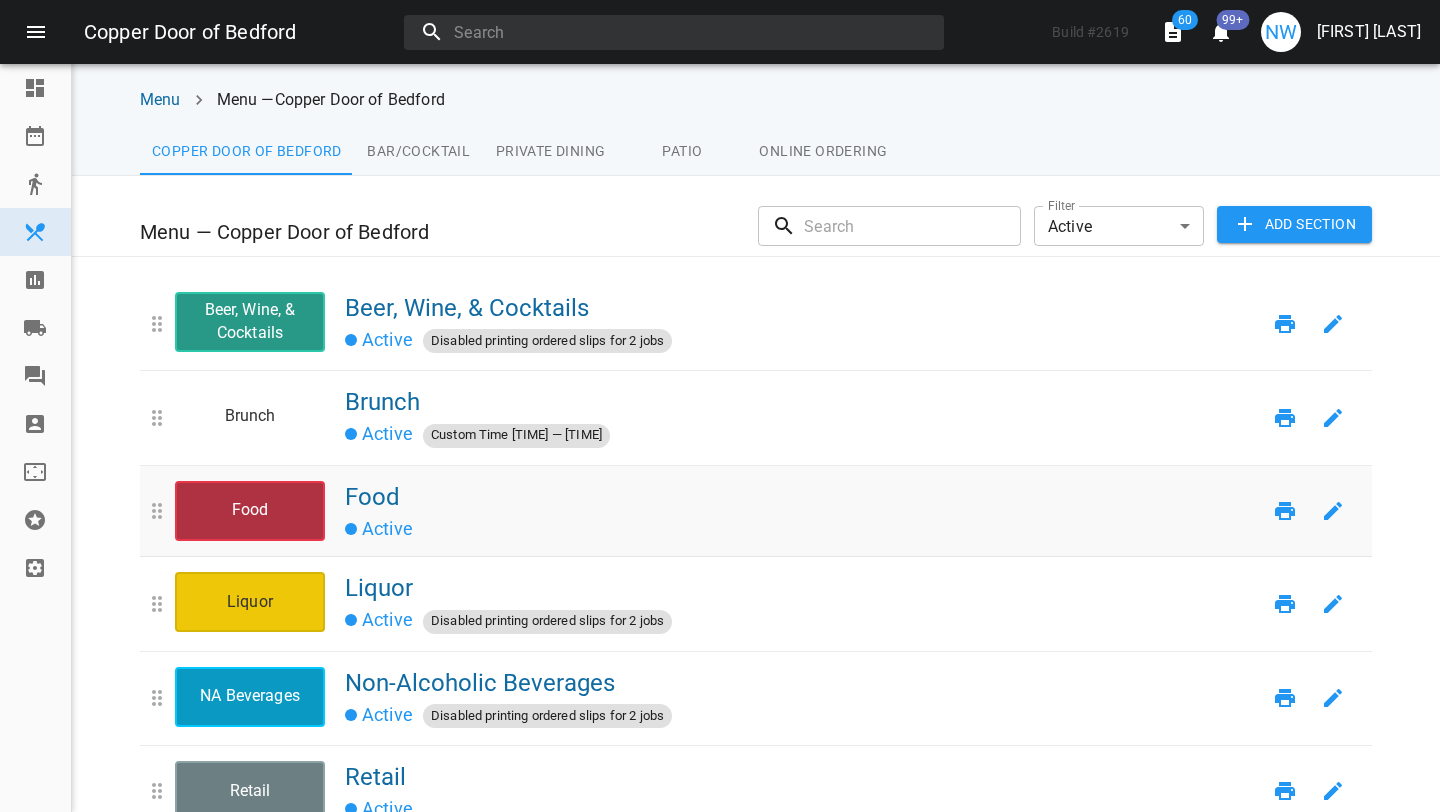 click on "Food" at bounding box center [250, 511] 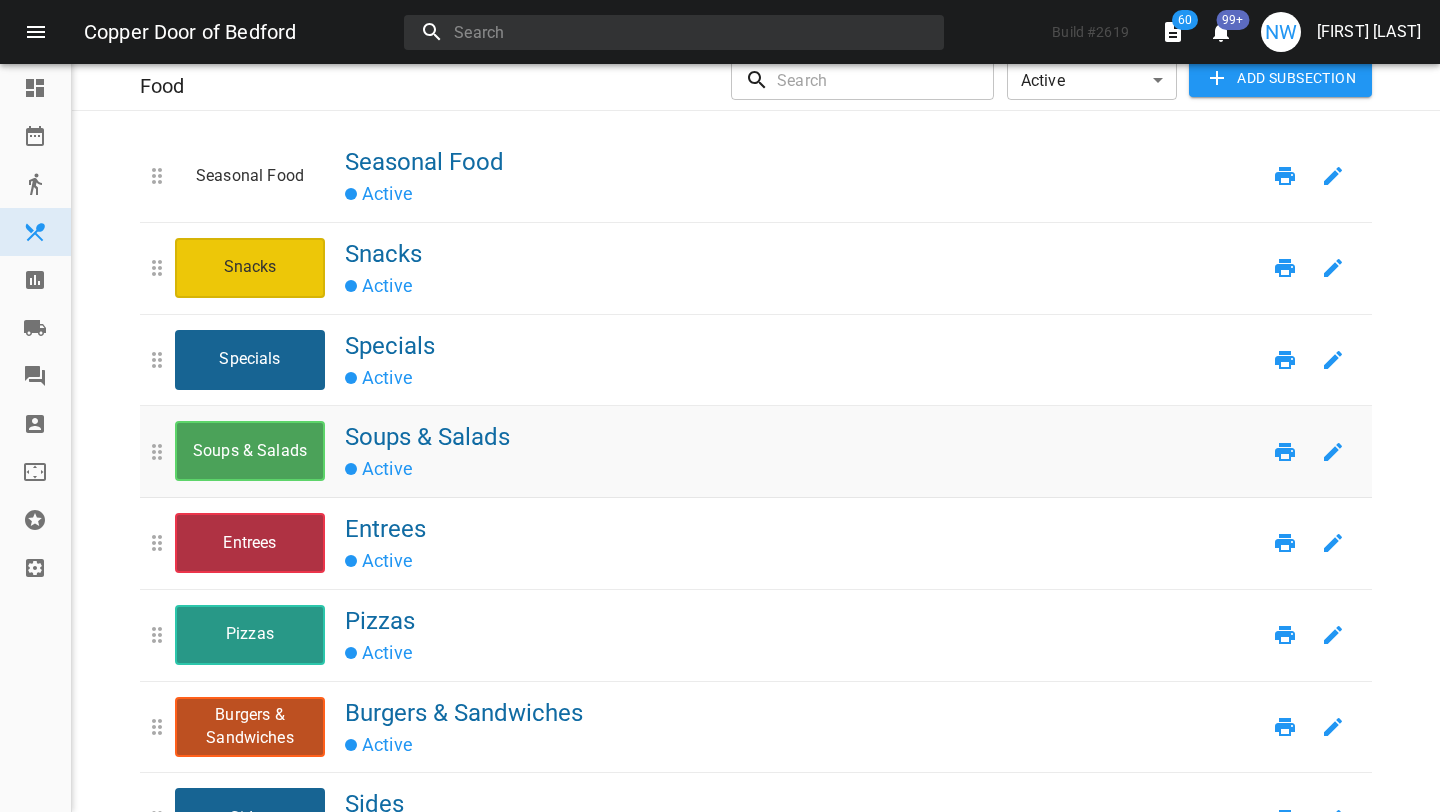 scroll, scrollTop: 151, scrollLeft: 0, axis: vertical 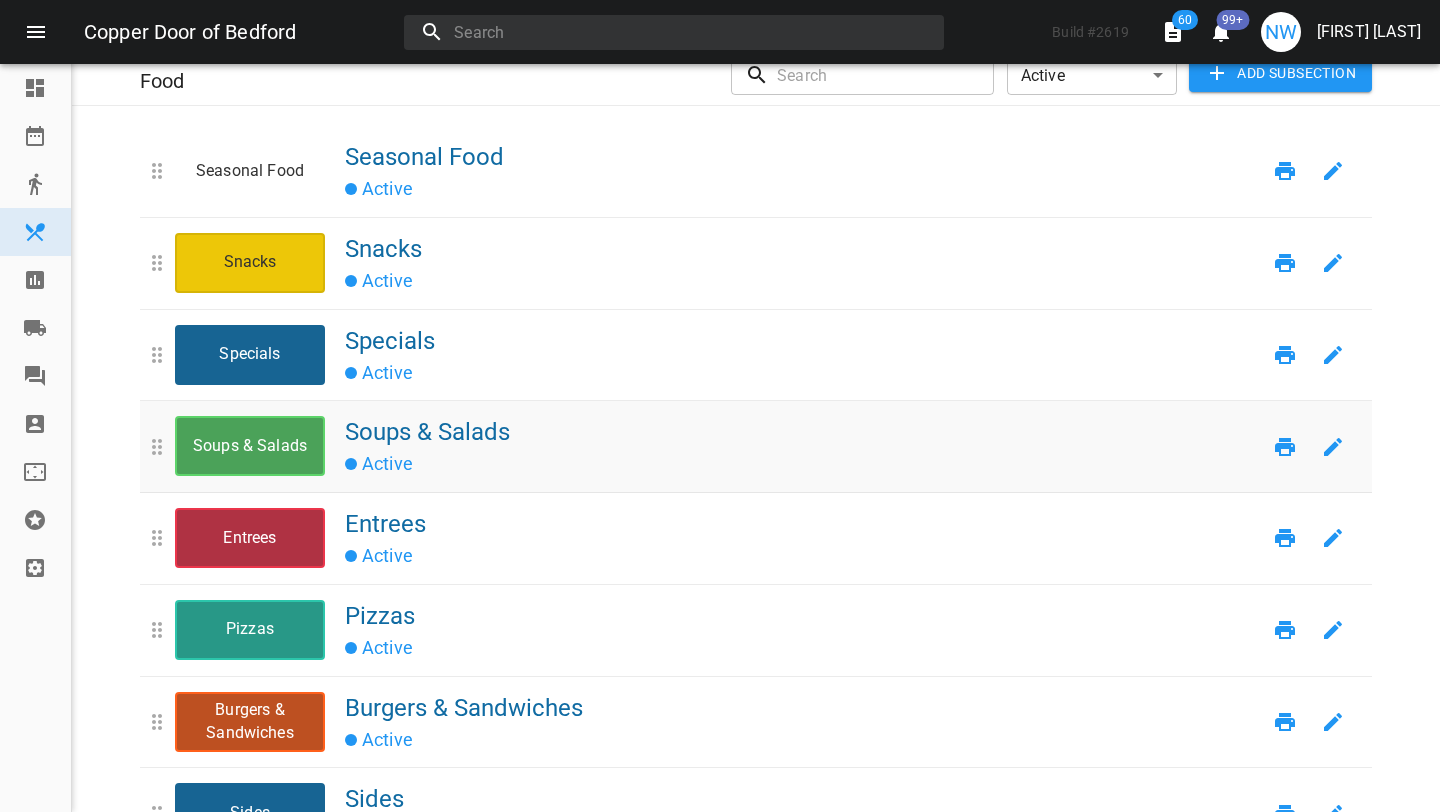 click on "Soups & Salads" at bounding box center [250, 446] 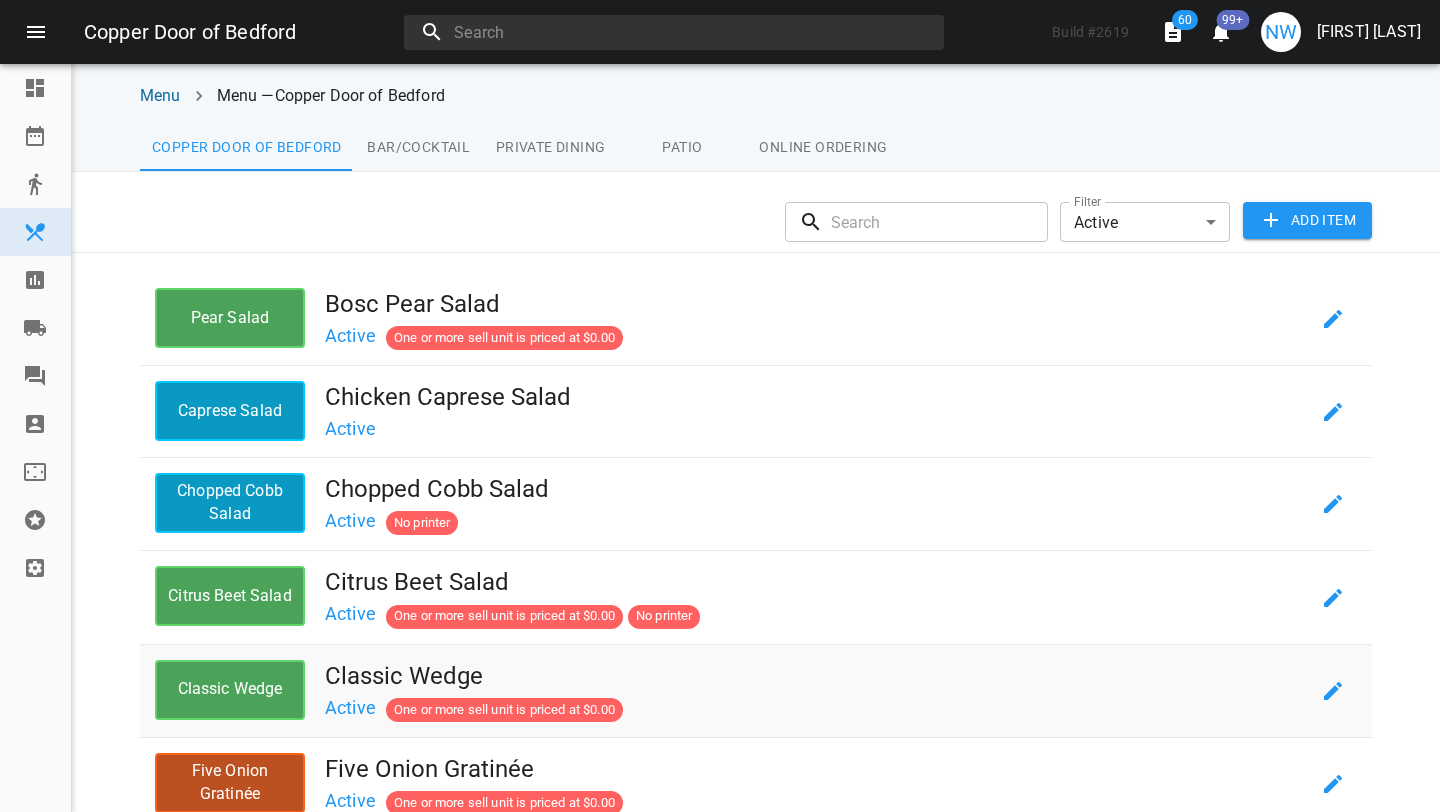 scroll, scrollTop: 151, scrollLeft: 0, axis: vertical 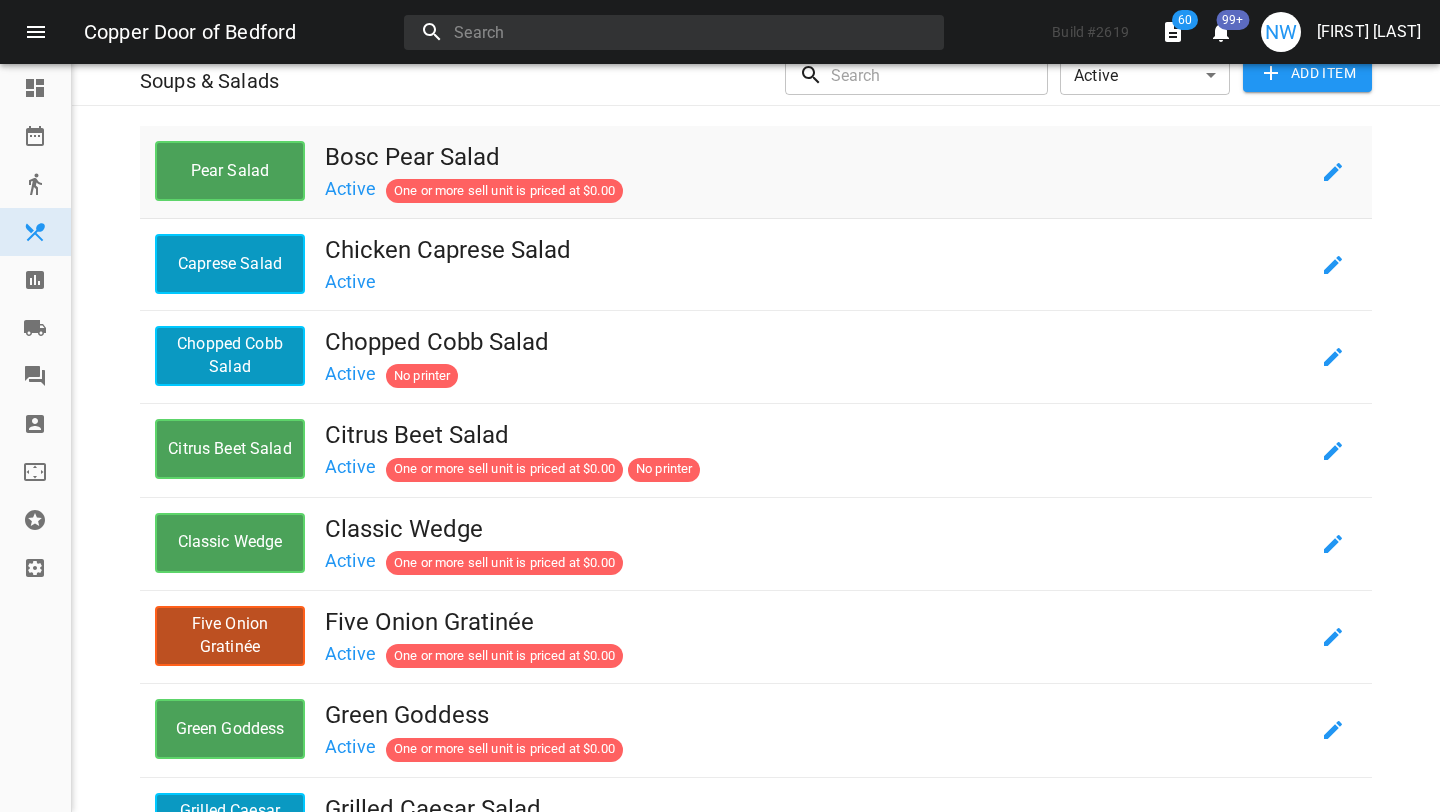 click on "Active One or more sell unit is priced at $0.00" at bounding box center [817, 188] 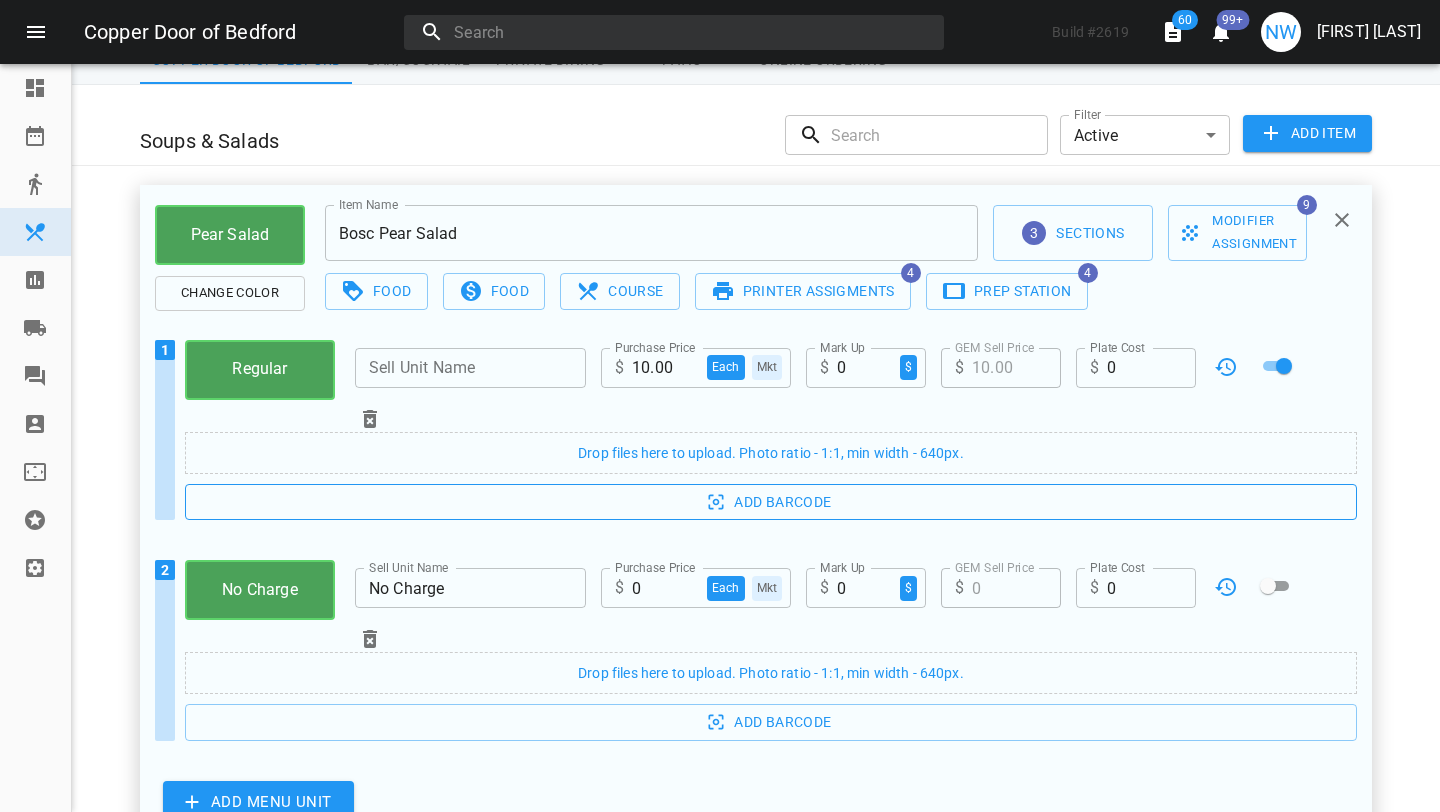 scroll, scrollTop: 0, scrollLeft: 0, axis: both 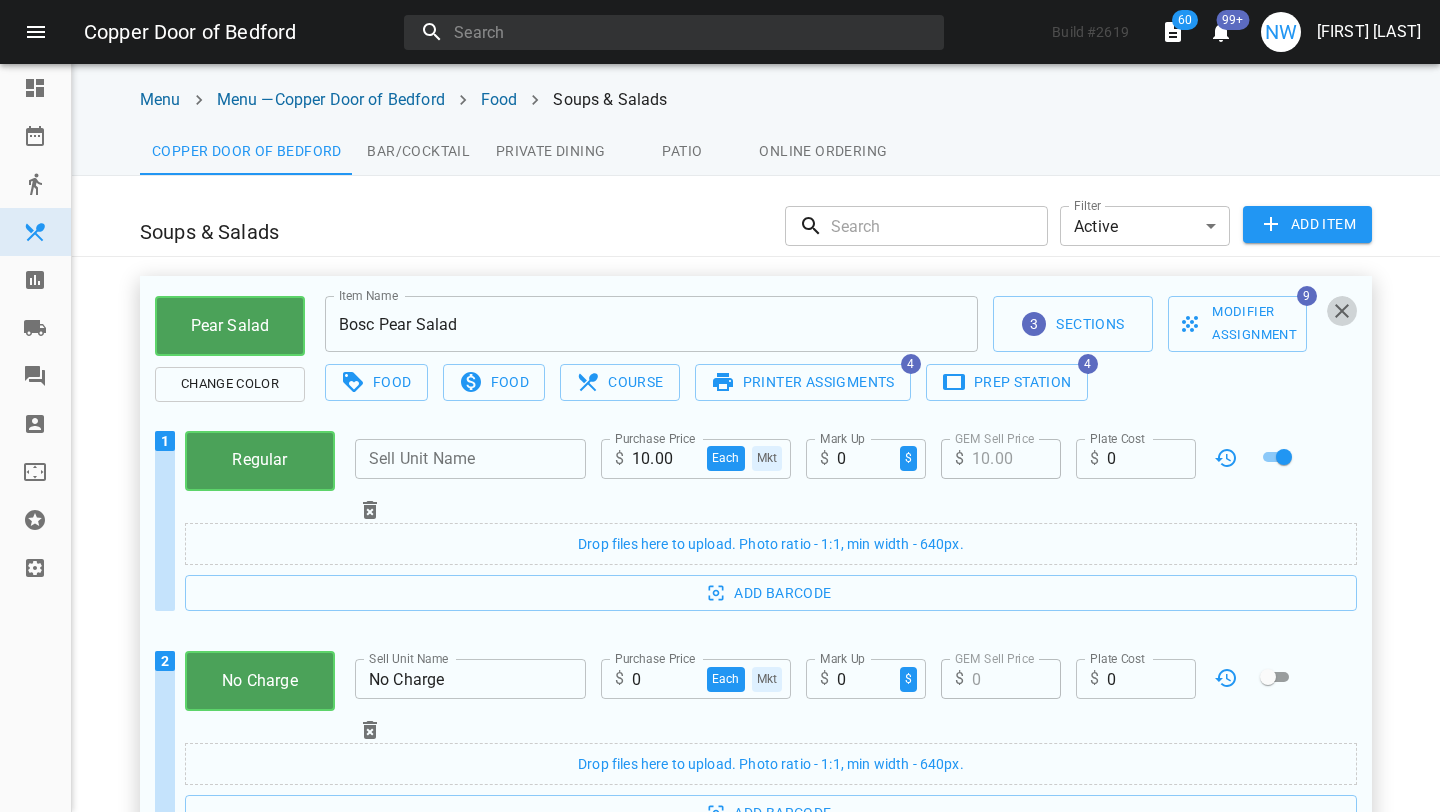 click at bounding box center (1342, 311) 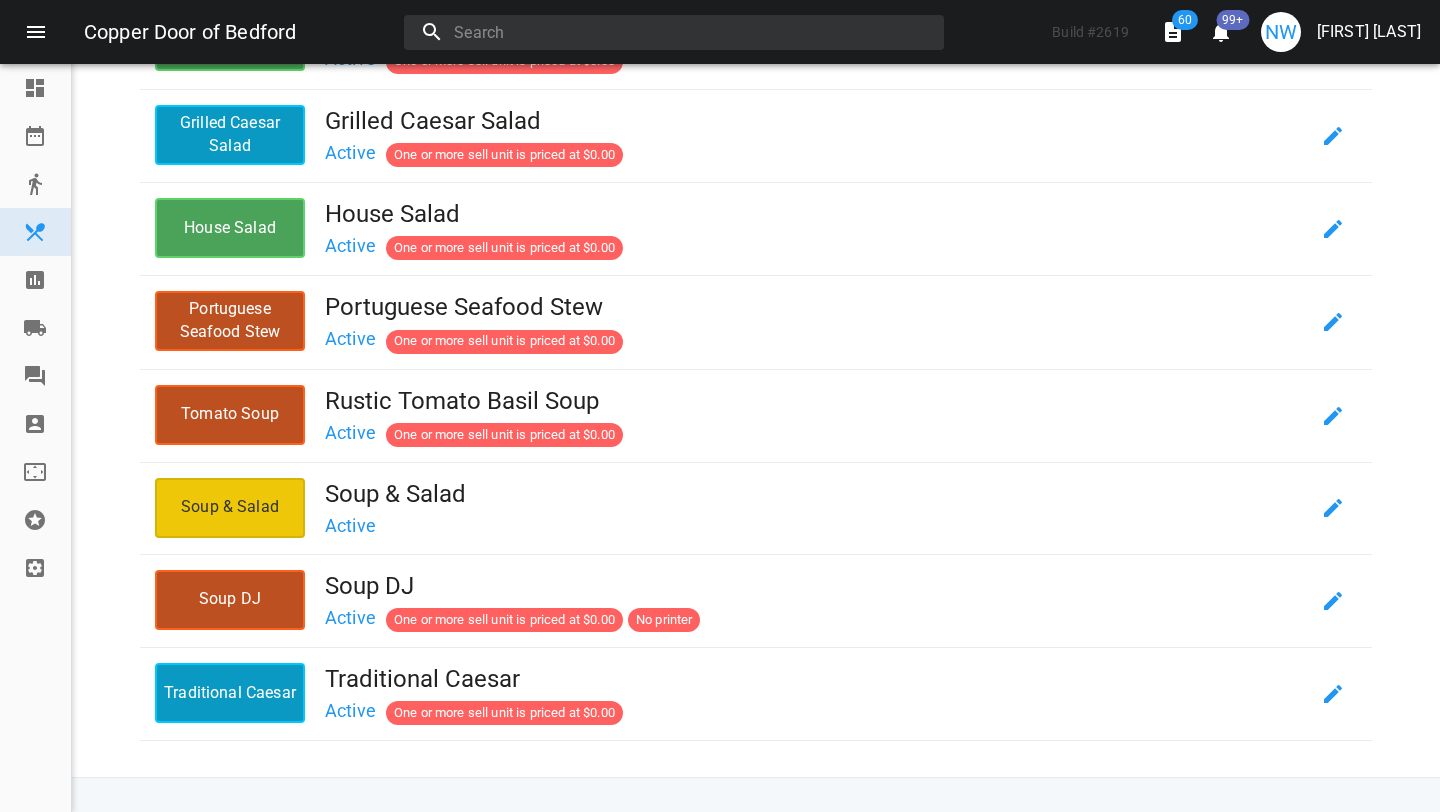 scroll, scrollTop: 0, scrollLeft: 0, axis: both 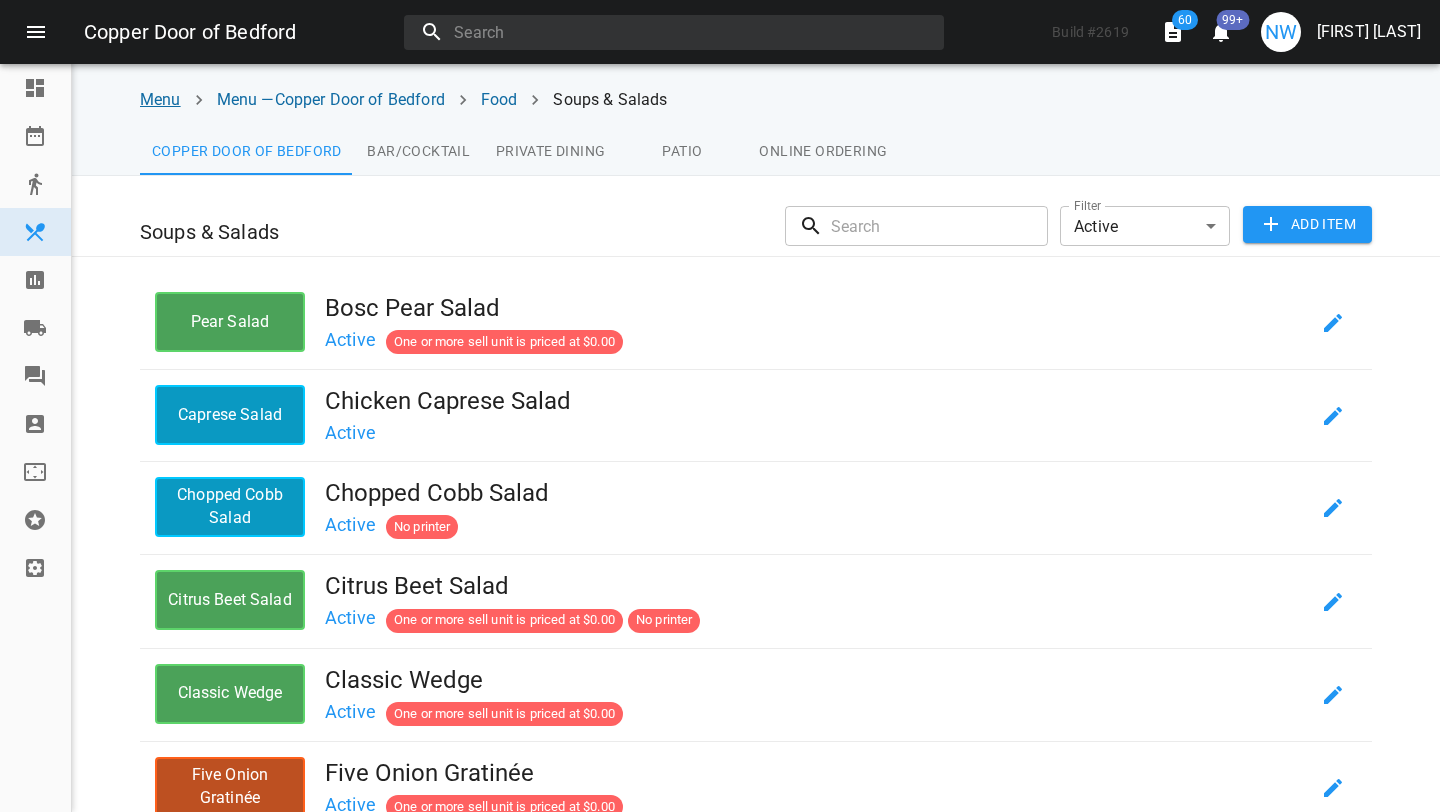 click on "Menu" at bounding box center [160, 99] 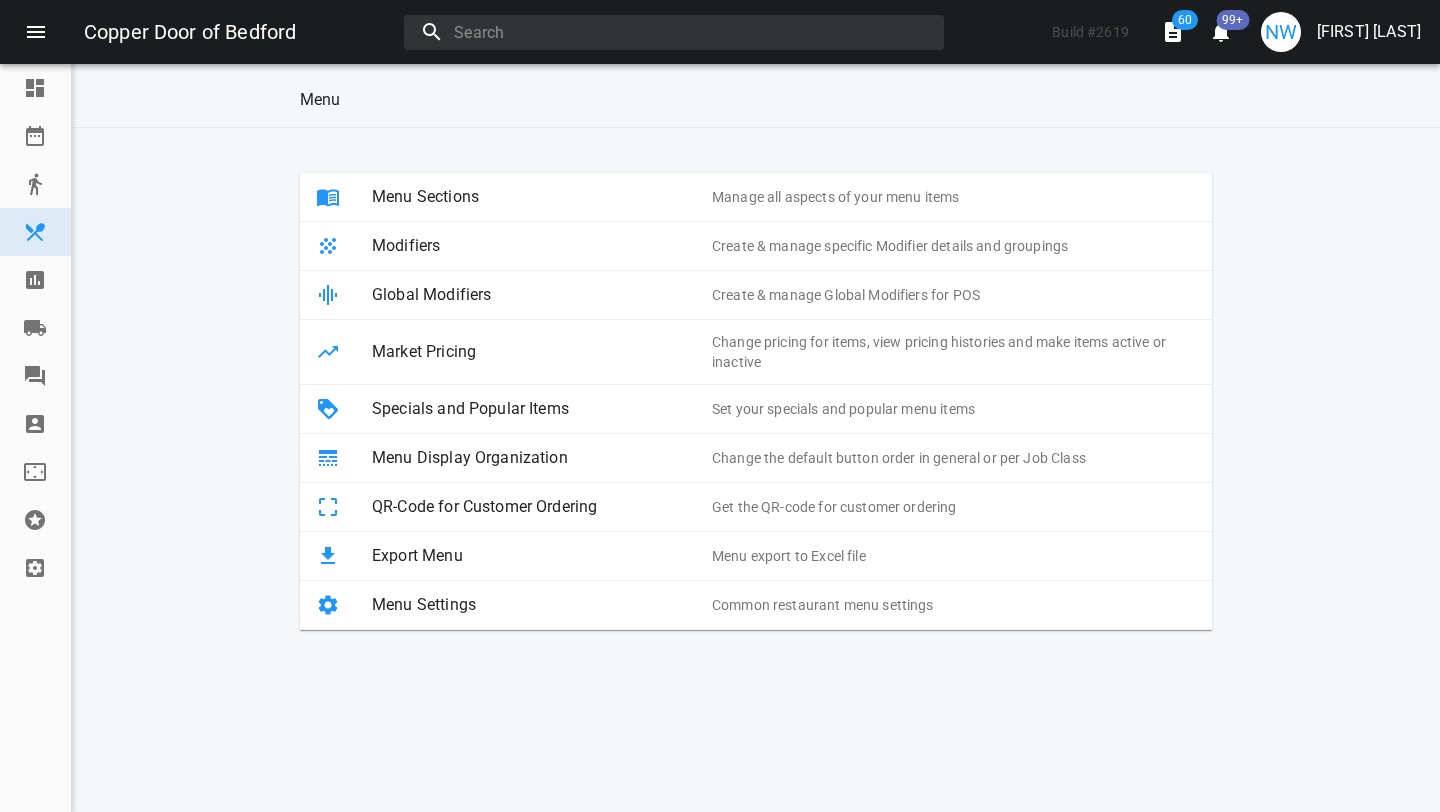 click on "Menu Sections" at bounding box center (542, 197) 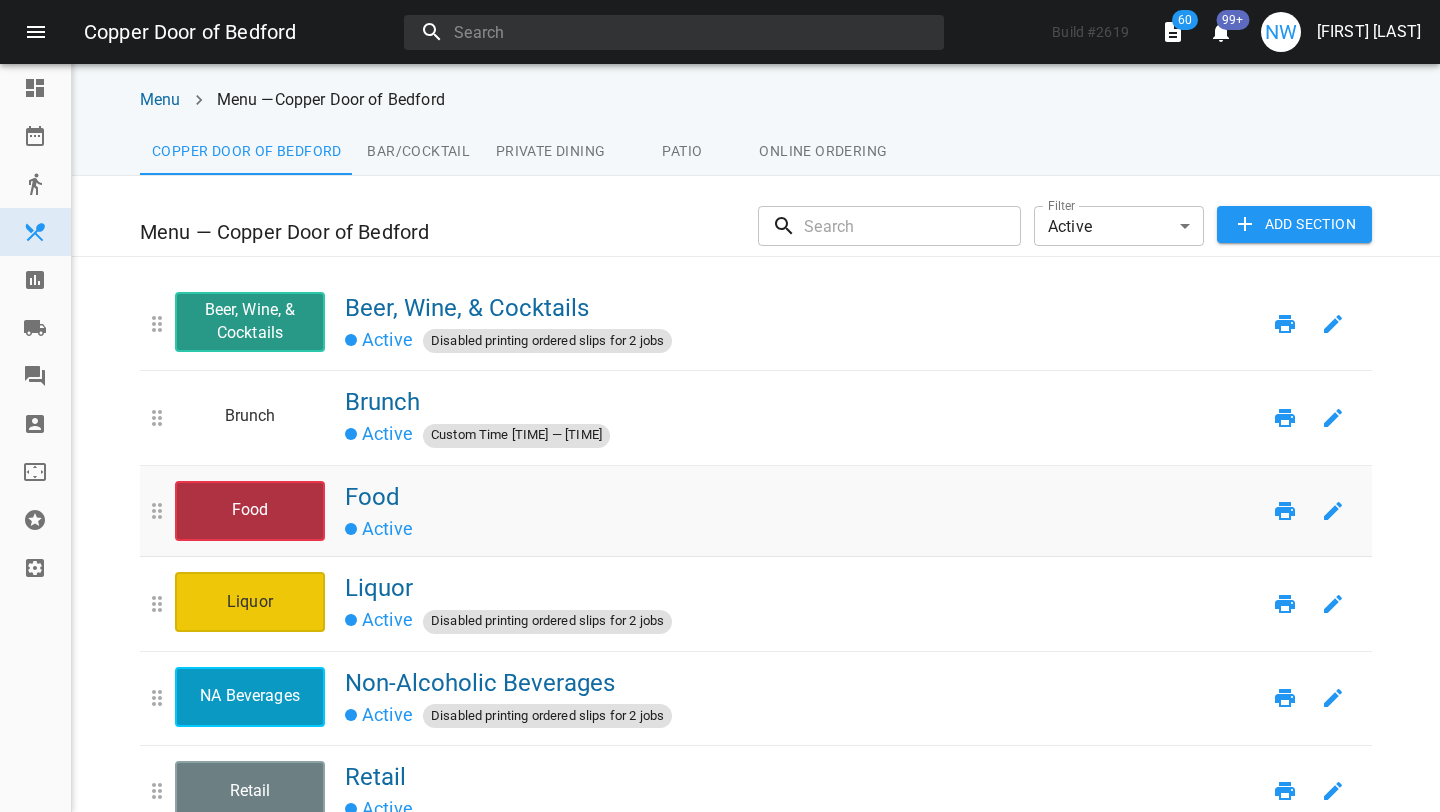 click on "Food" at bounding box center (250, 511) 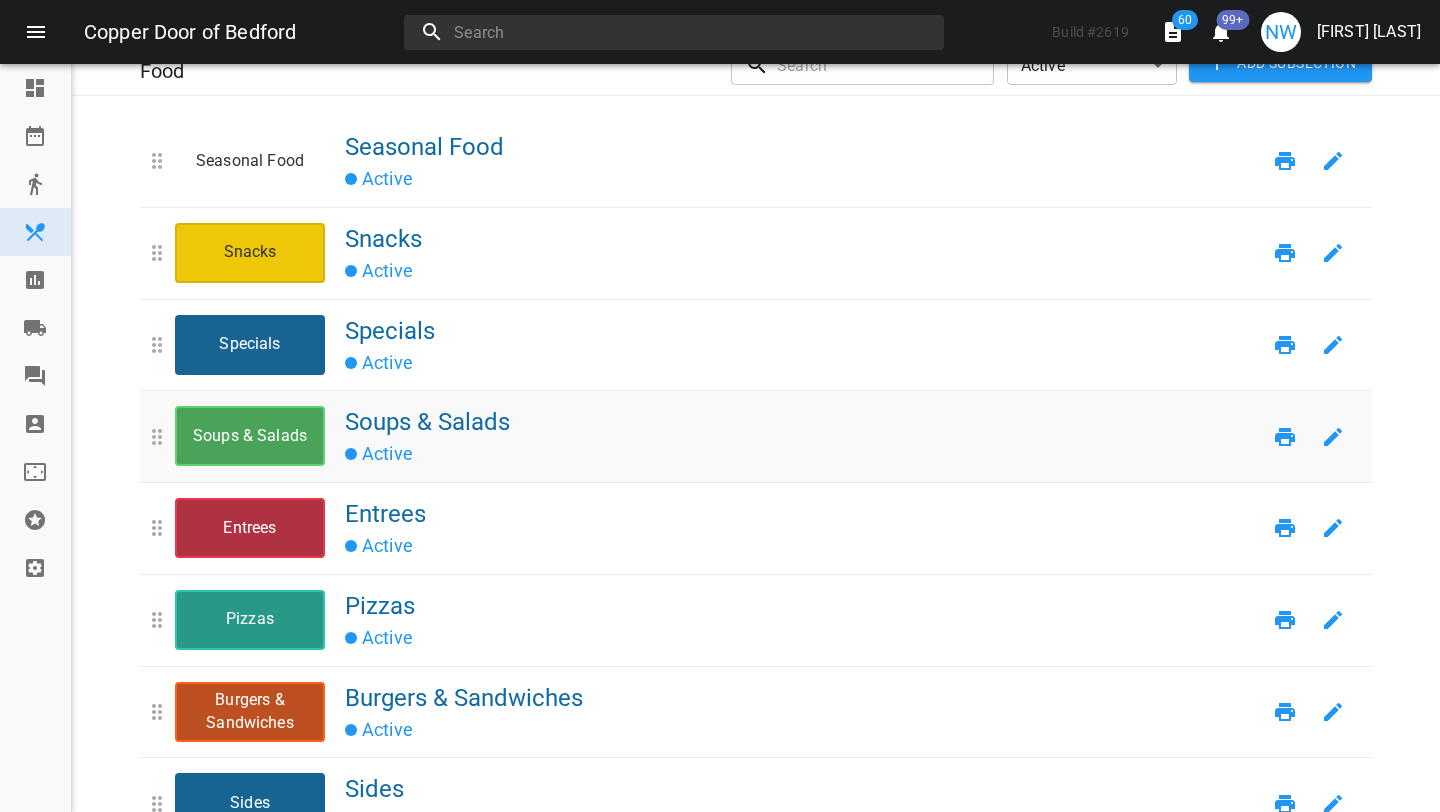 scroll, scrollTop: 0, scrollLeft: 0, axis: both 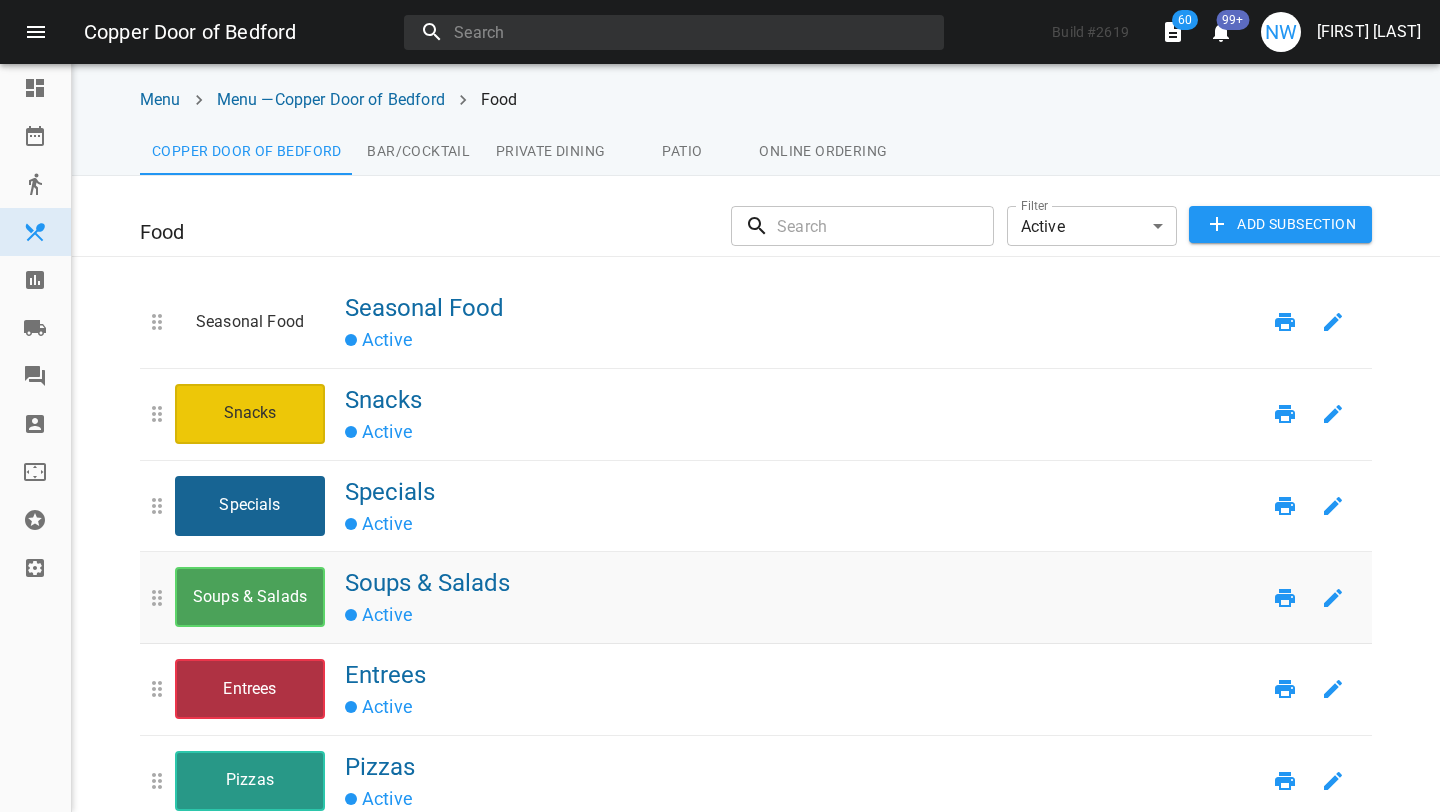 click on "Soups & Salads" at bounding box center (250, 597) 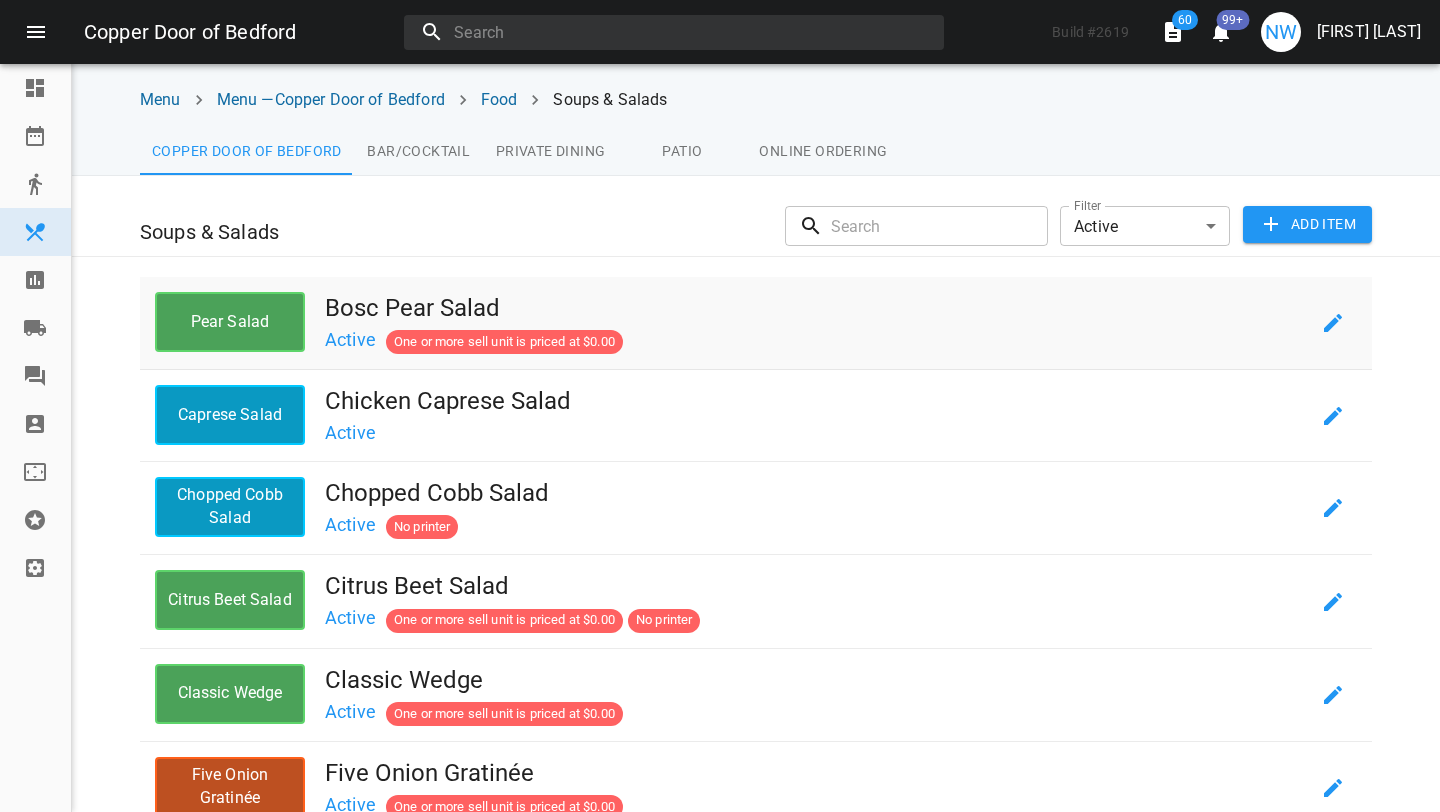 click on "Active One or more sell unit is priced at $0.00" at bounding box center [817, 339] 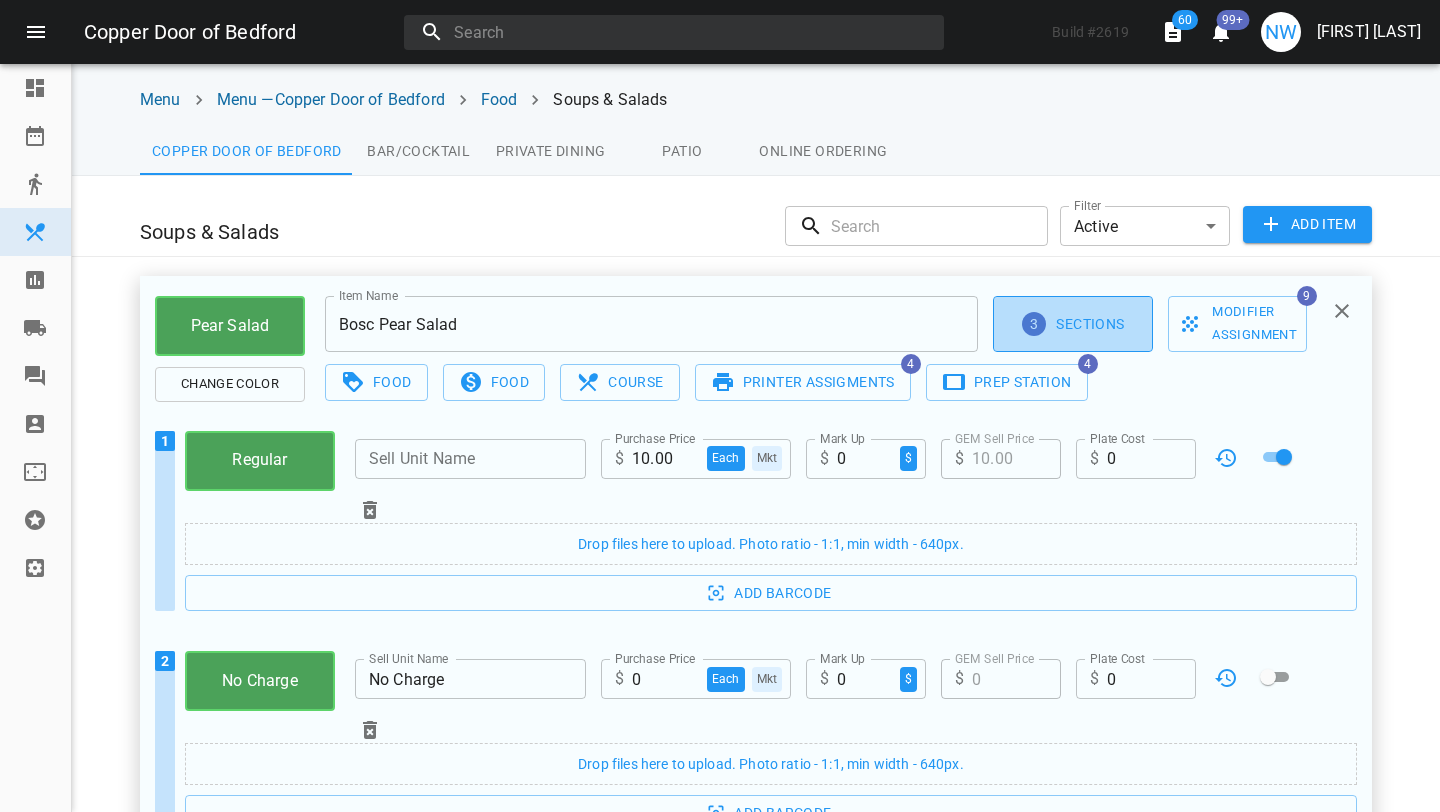 click on "3   Sections" at bounding box center (1073, 324) 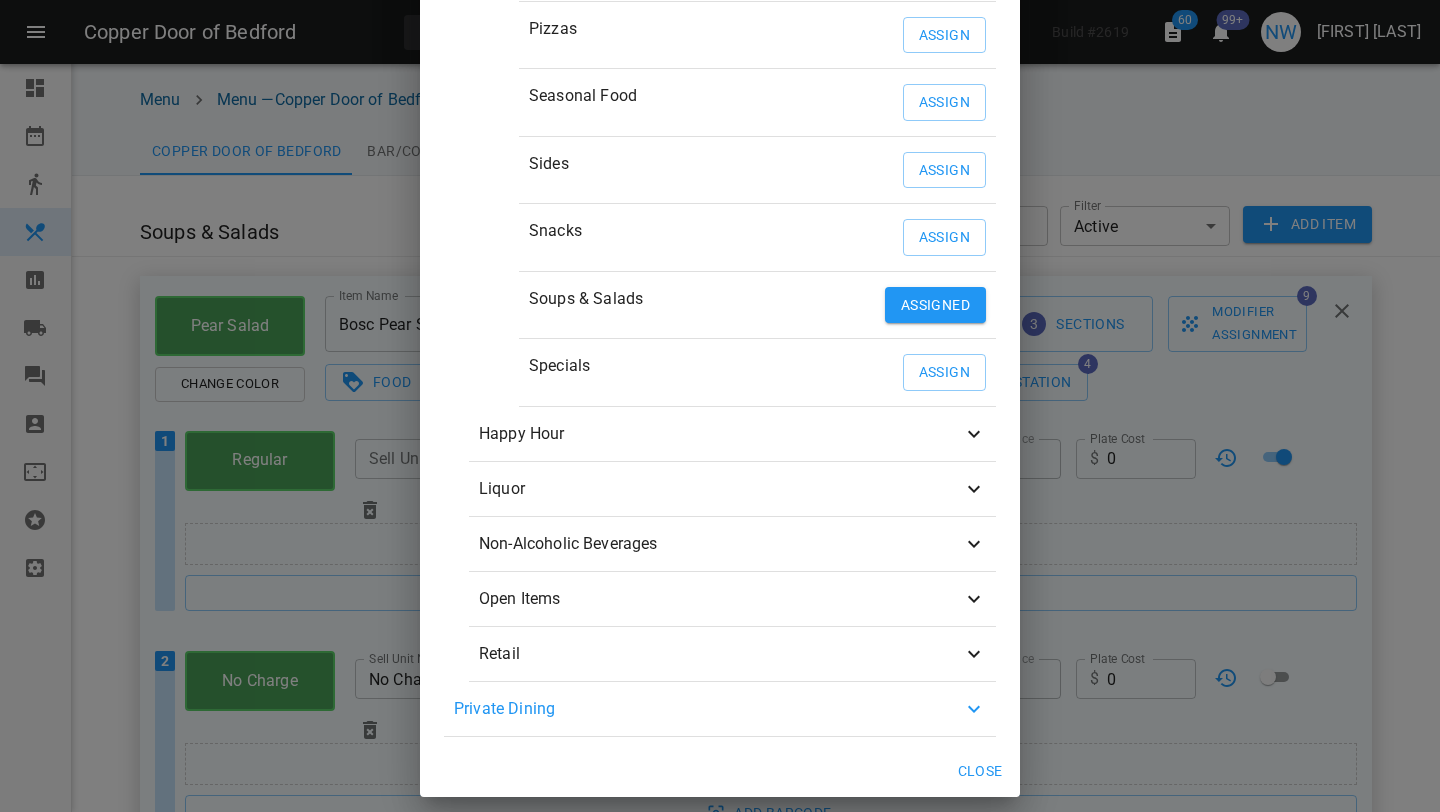 scroll, scrollTop: 2999, scrollLeft: 0, axis: vertical 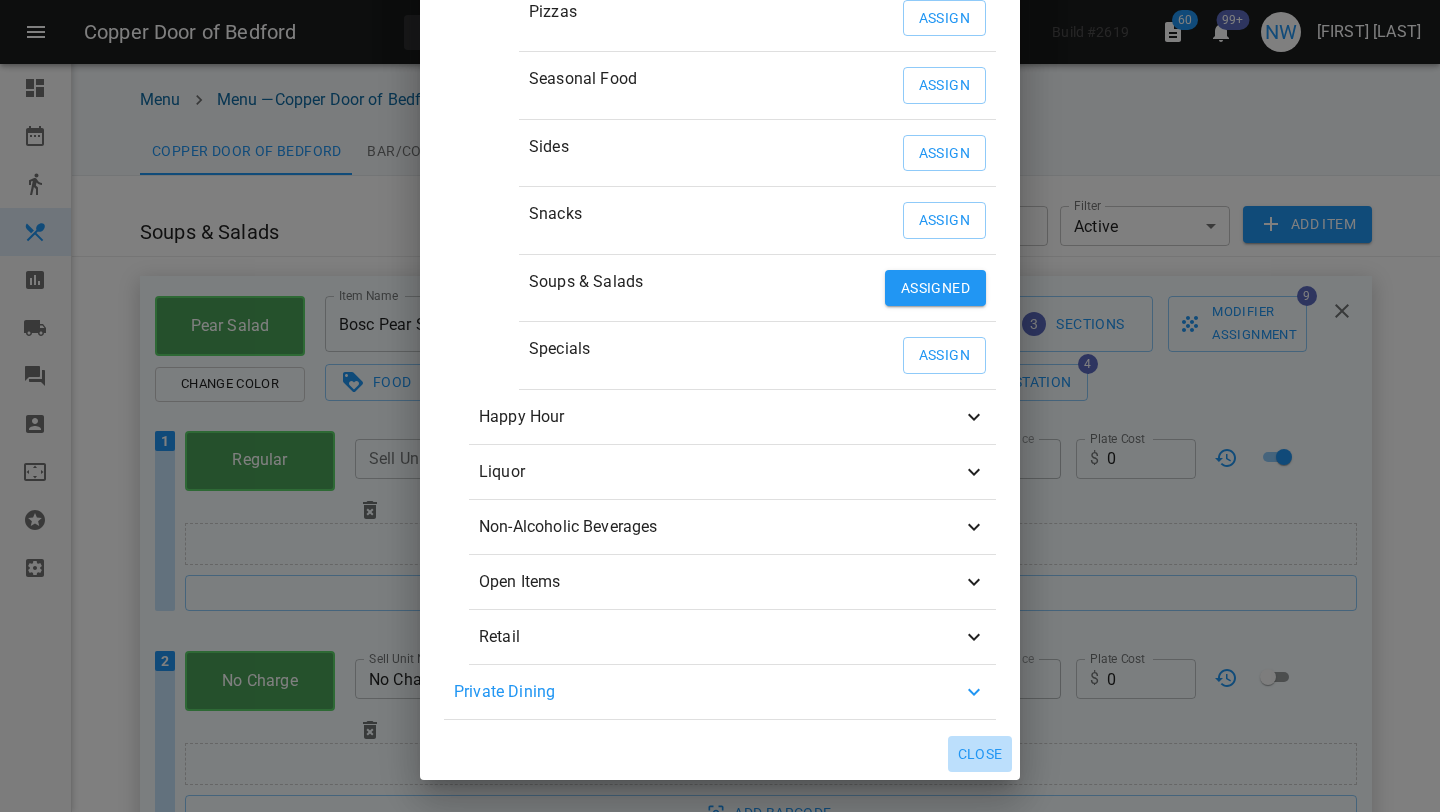 click on "Close" at bounding box center (980, 754) 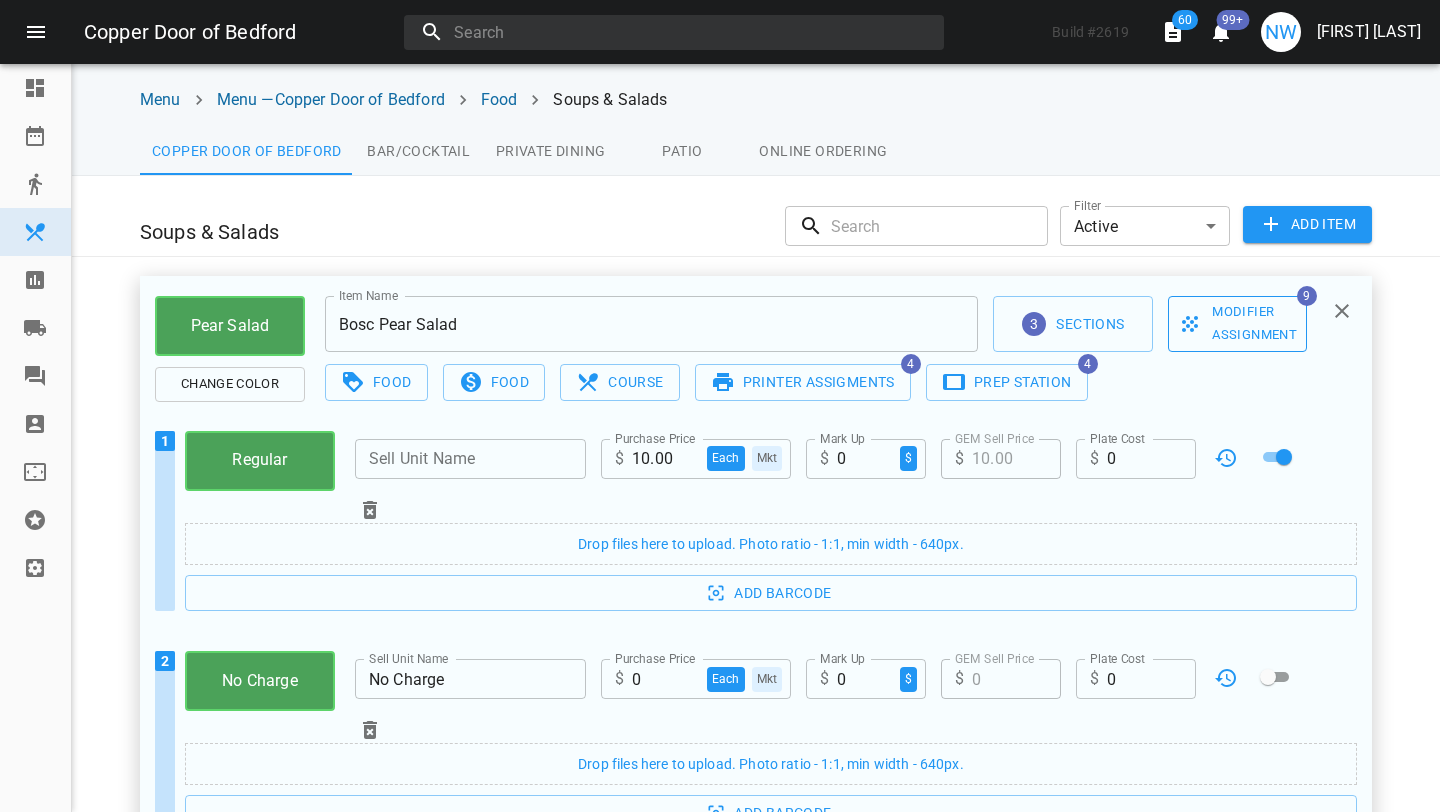 click on "Modifier Assignment" at bounding box center [1237, 324] 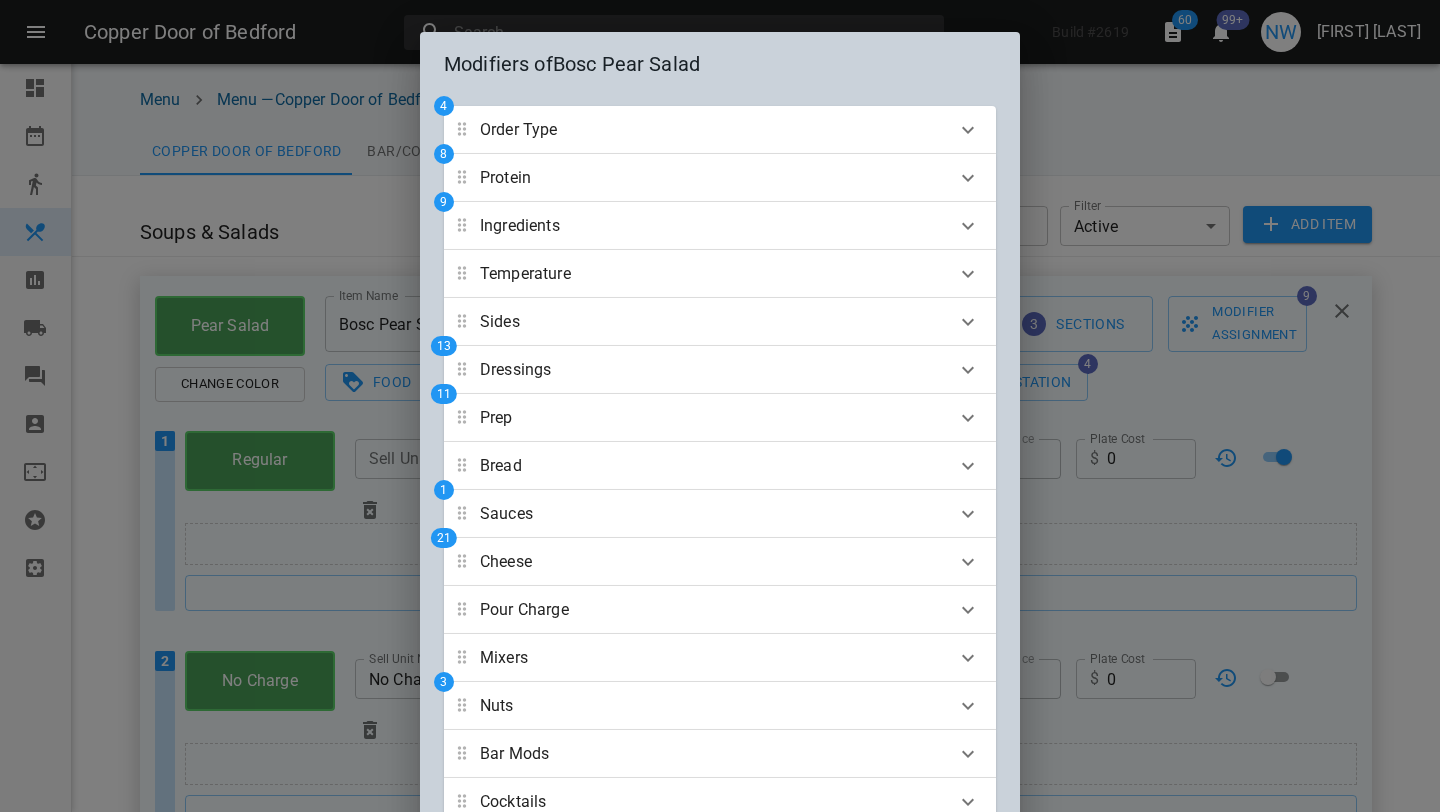 click on "Protein" at bounding box center [702, 130] 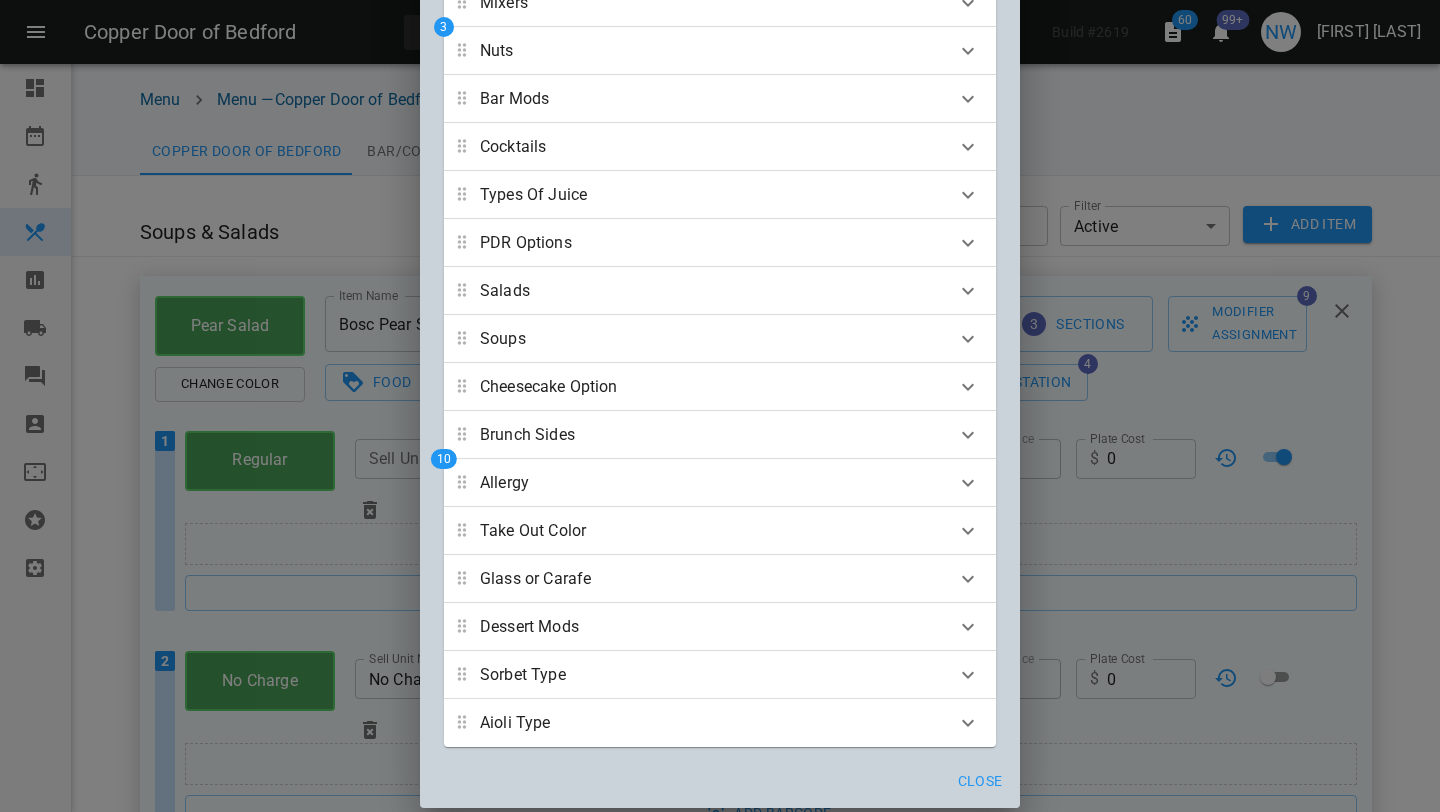 scroll, scrollTop: 1762, scrollLeft: 0, axis: vertical 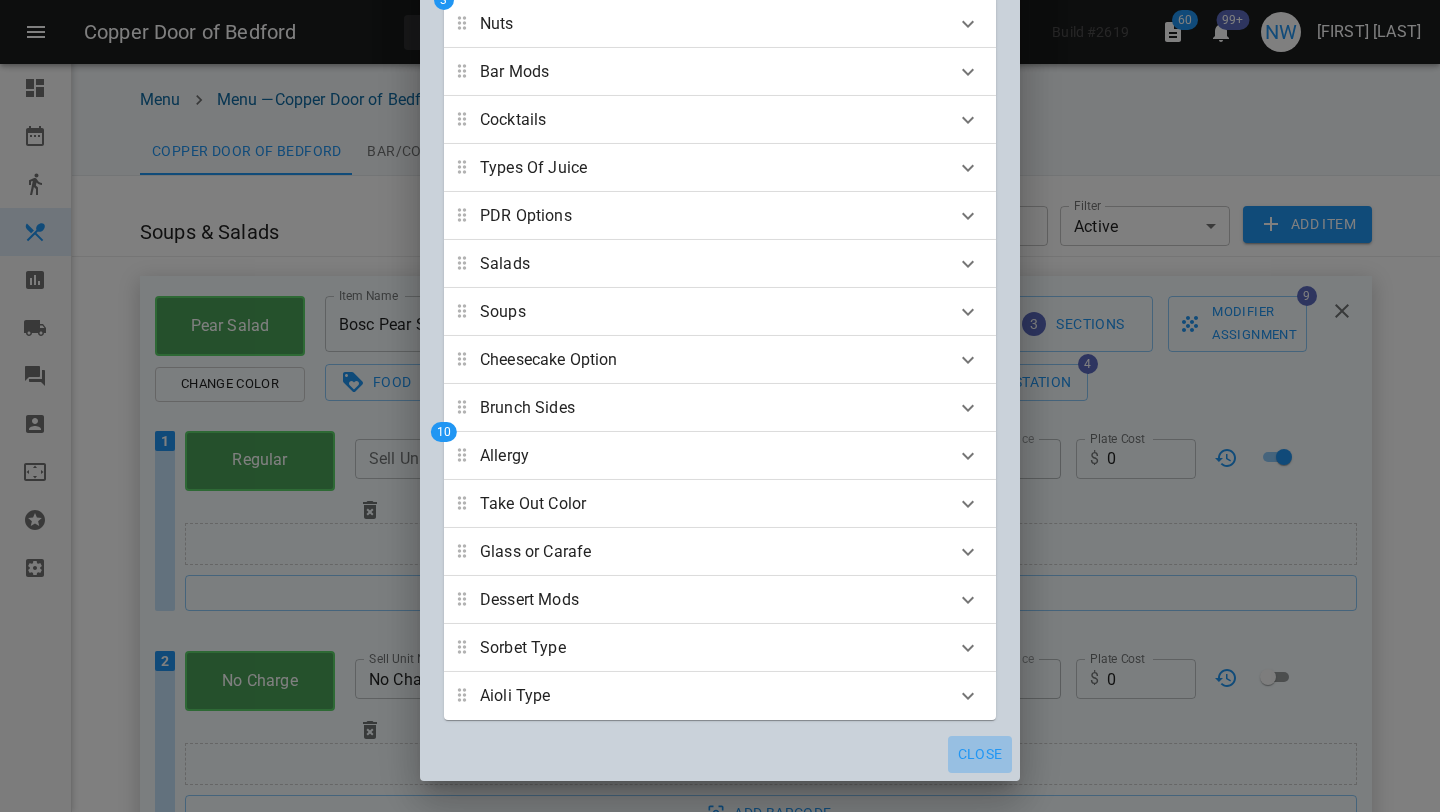 click on "Close" at bounding box center (980, 754) 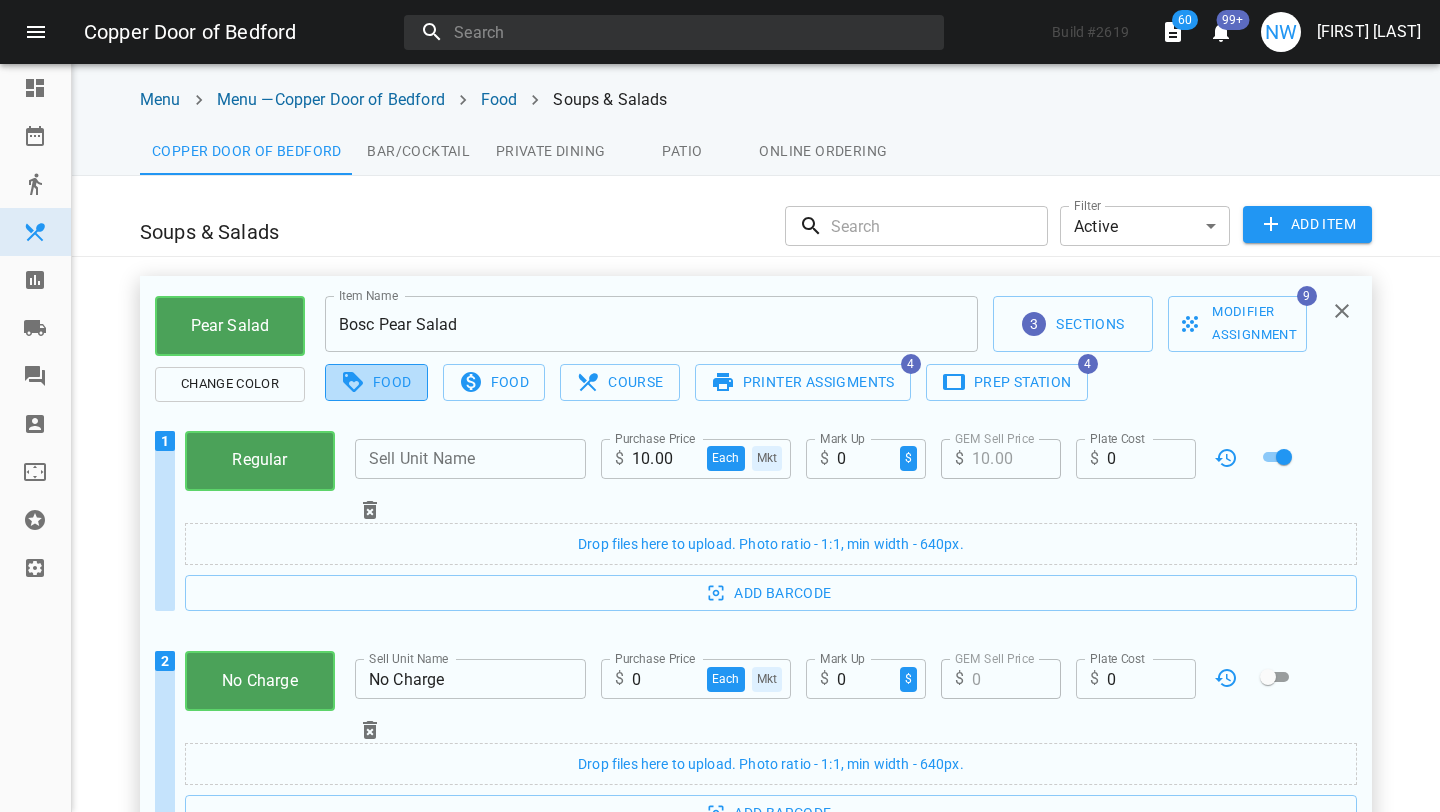 click on "Food" at bounding box center (376, 382) 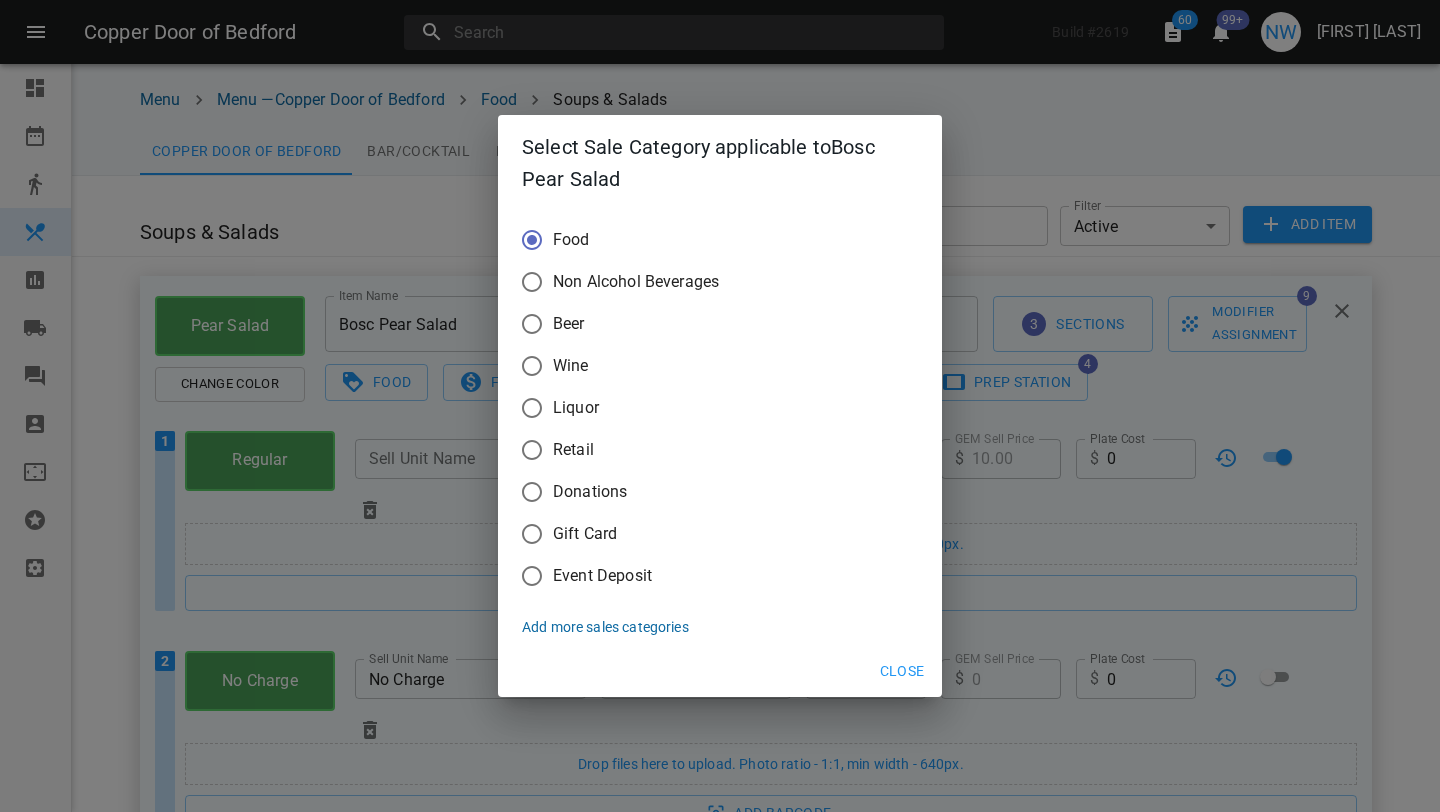 click on "Close" at bounding box center [902, 671] 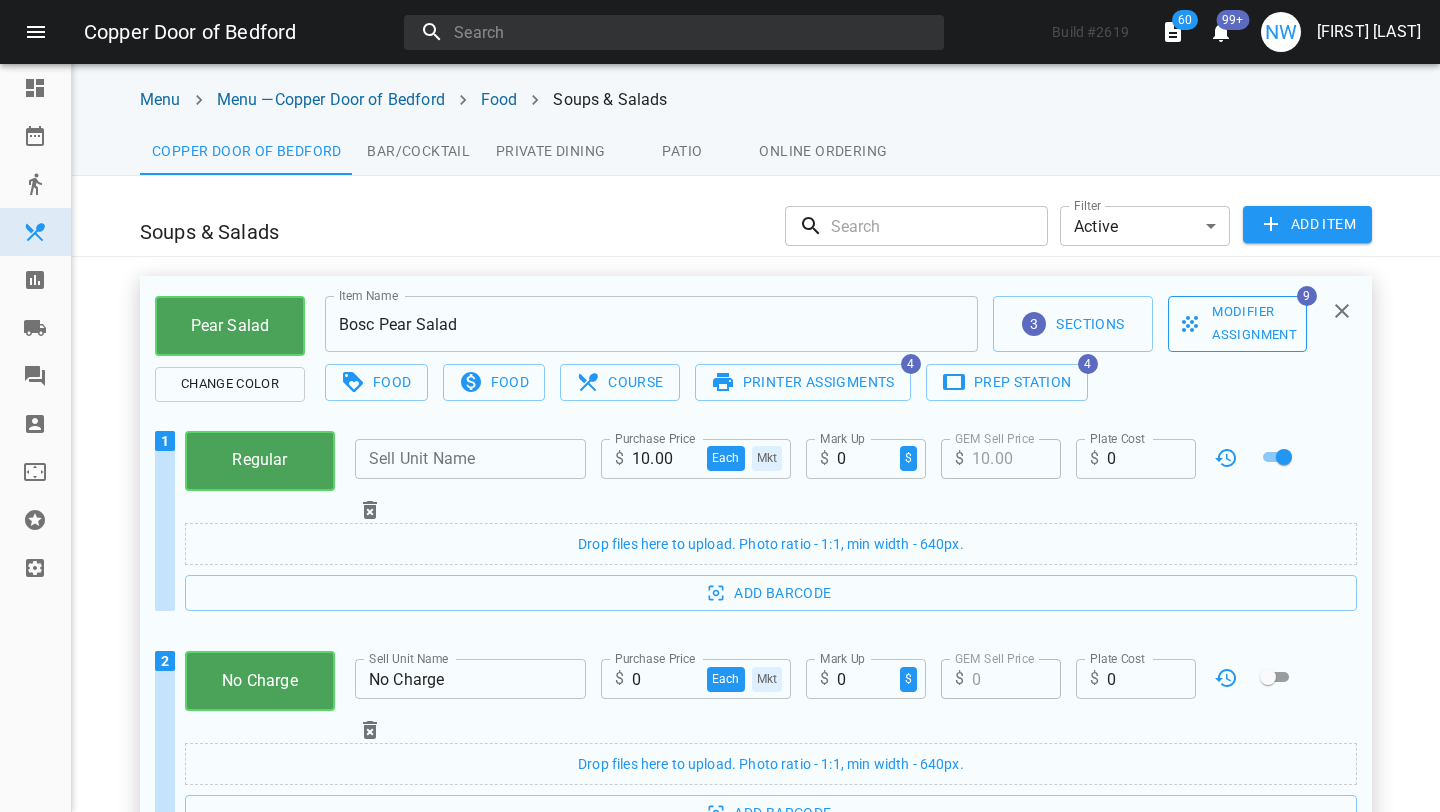 click on "Modifier Assignment" at bounding box center (1237, 324) 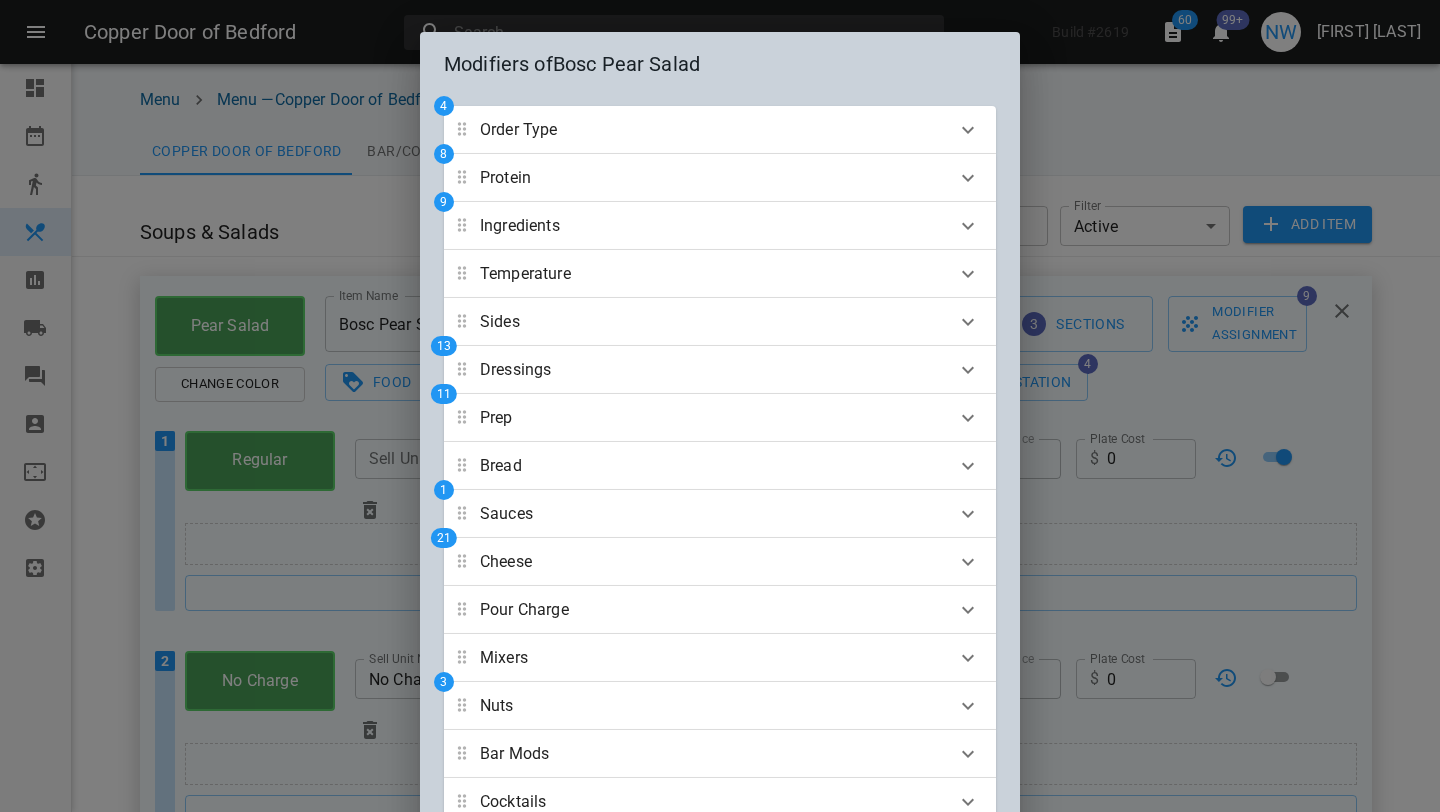 click on "Protein" at bounding box center (702, 130) 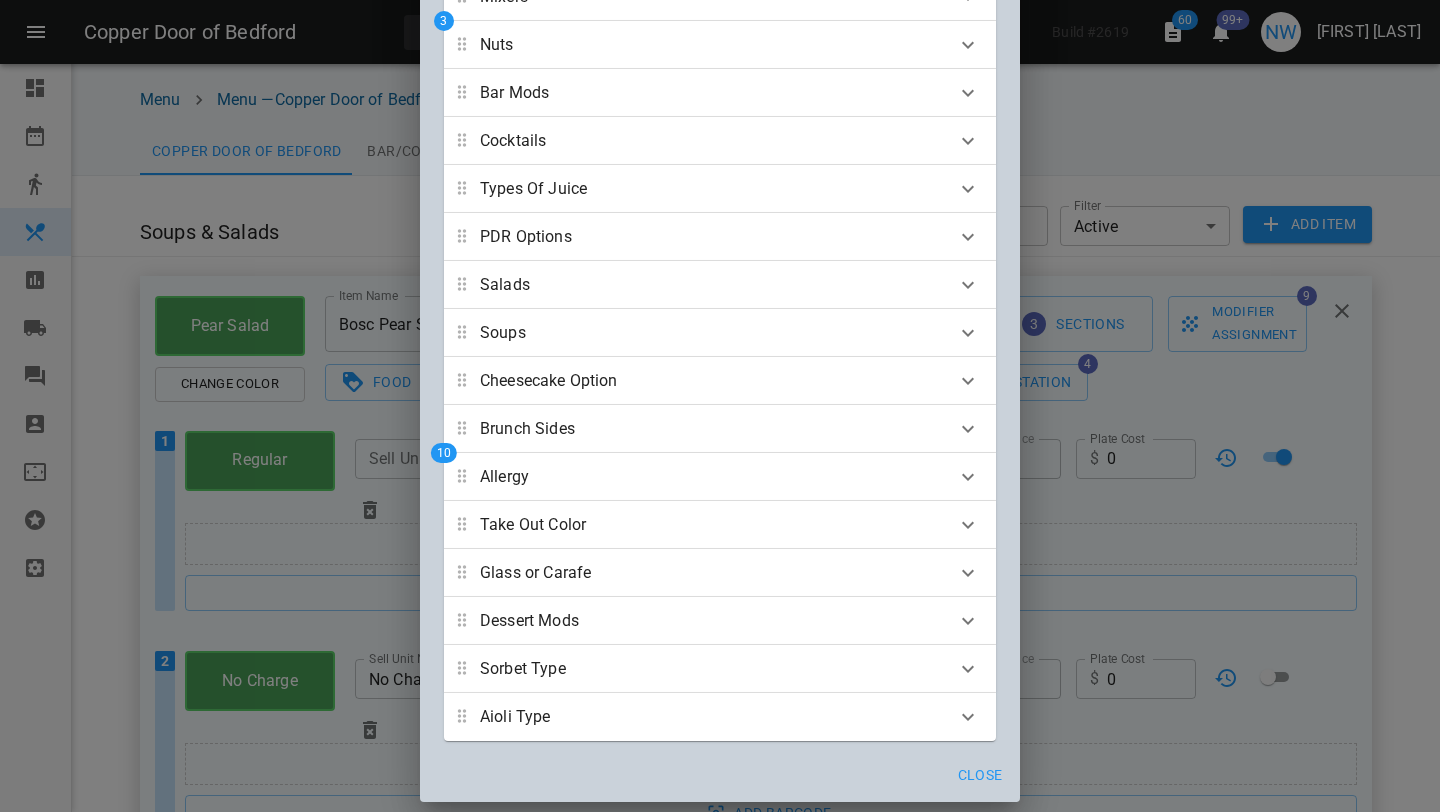 scroll, scrollTop: 1740, scrollLeft: 0, axis: vertical 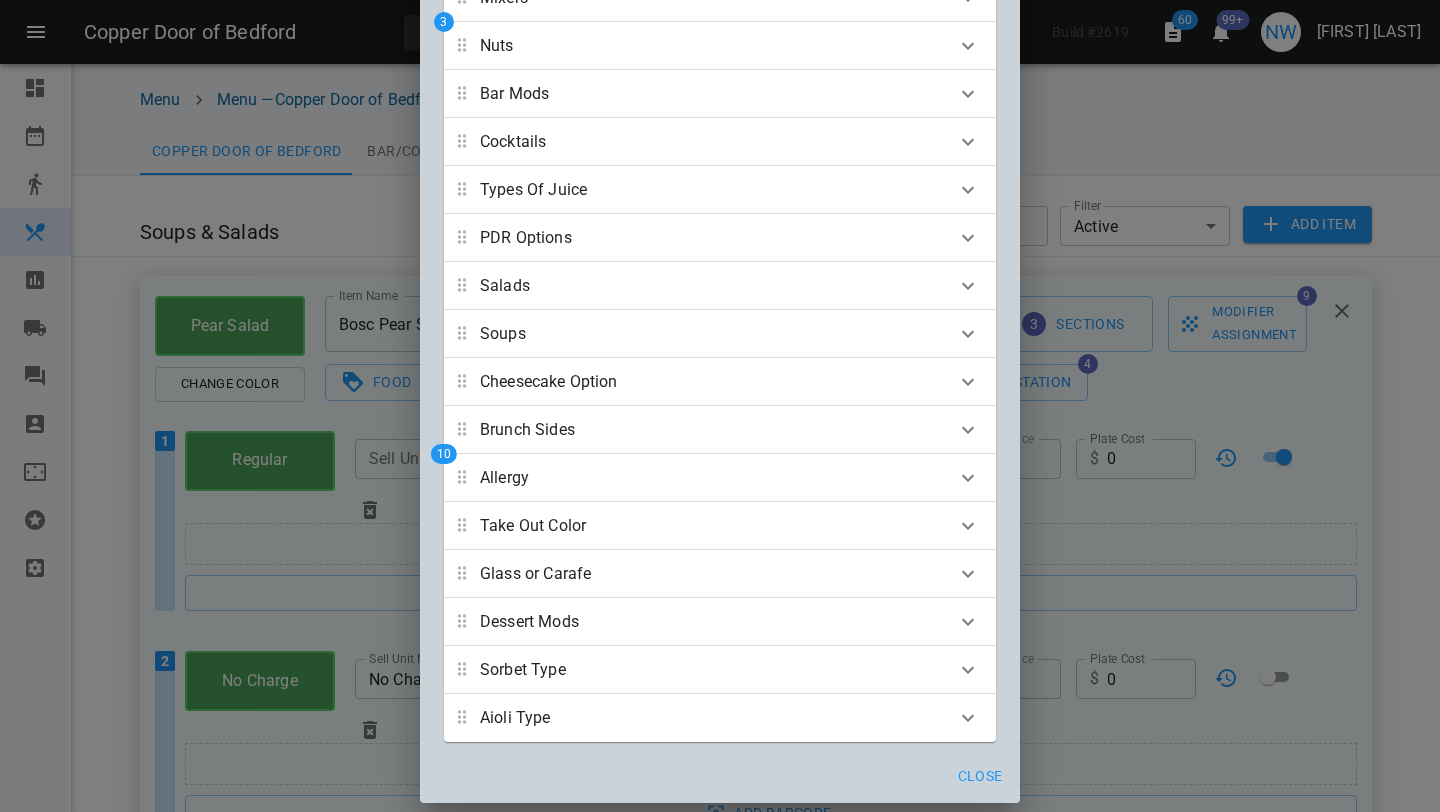 click on "Close" at bounding box center (980, 776) 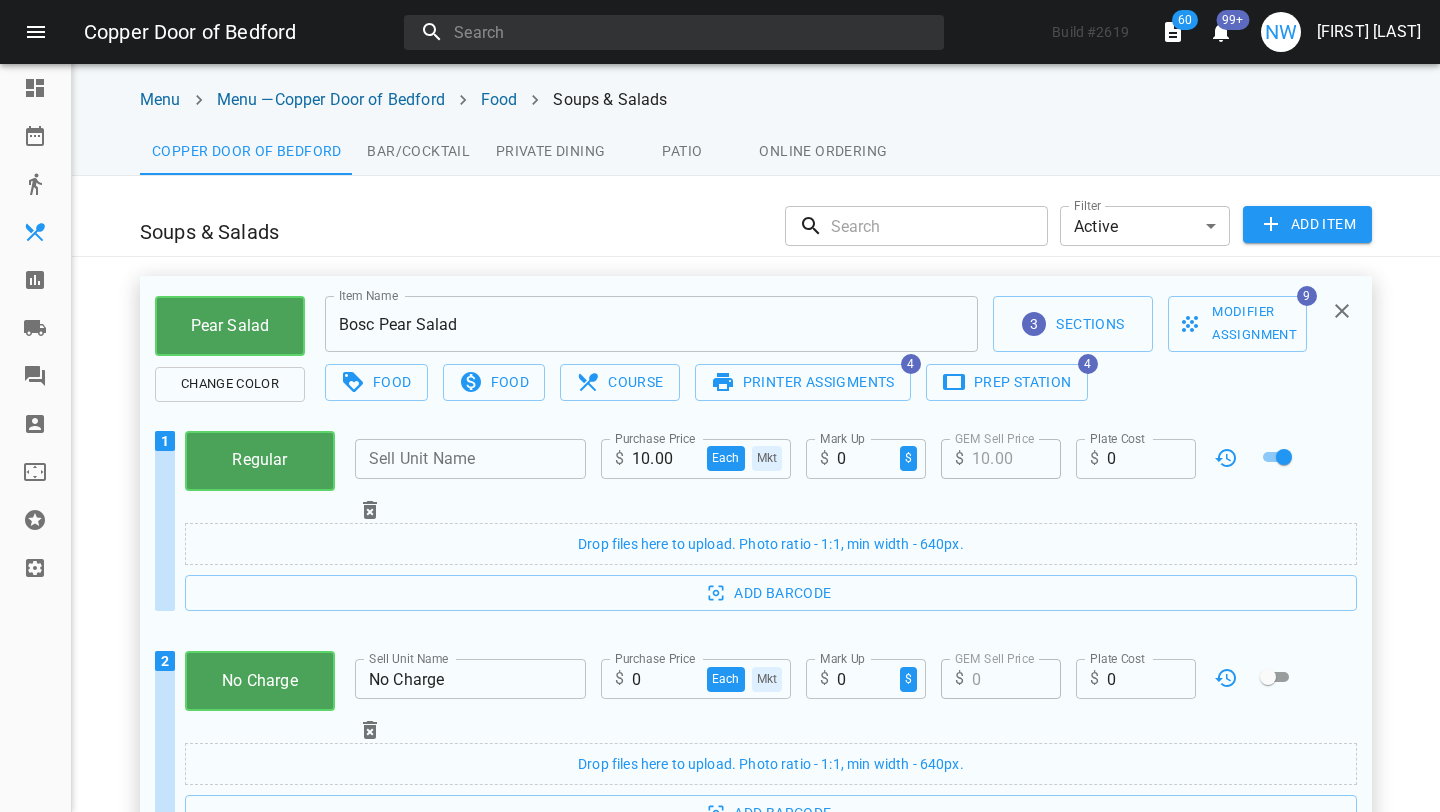 click at bounding box center [35, 232] 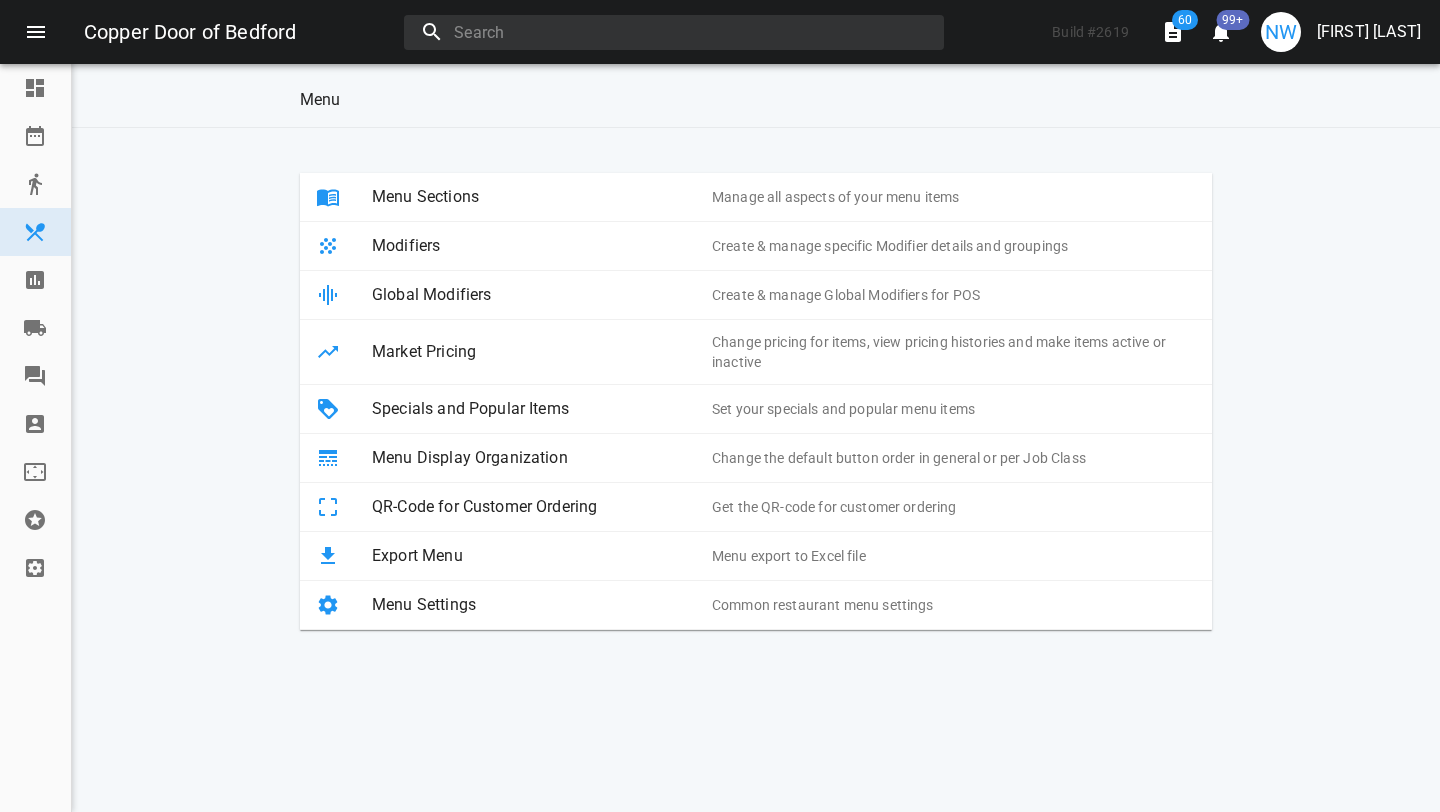 click on "Menu Sections" at bounding box center (542, 197) 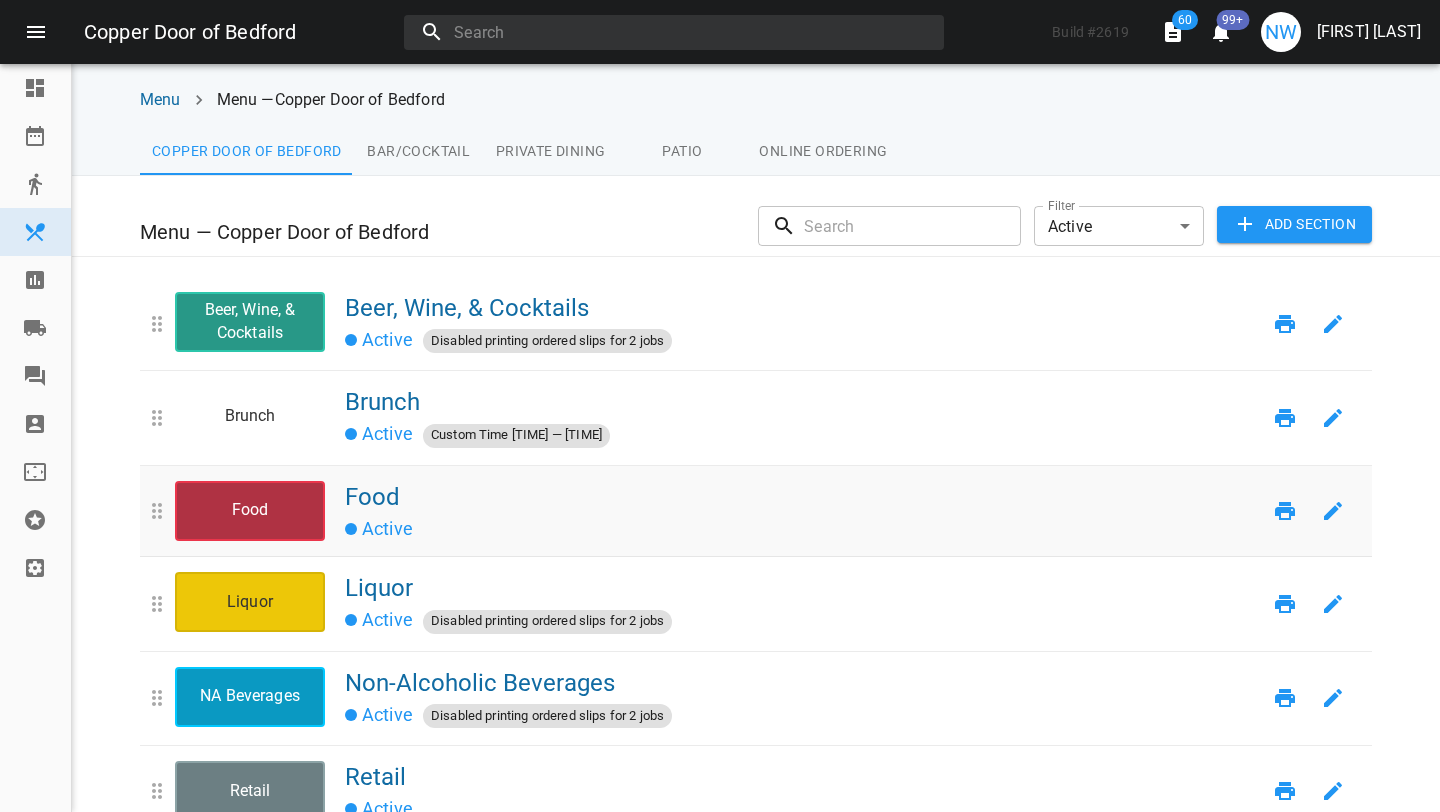 click on "Food" at bounding box center (250, 511) 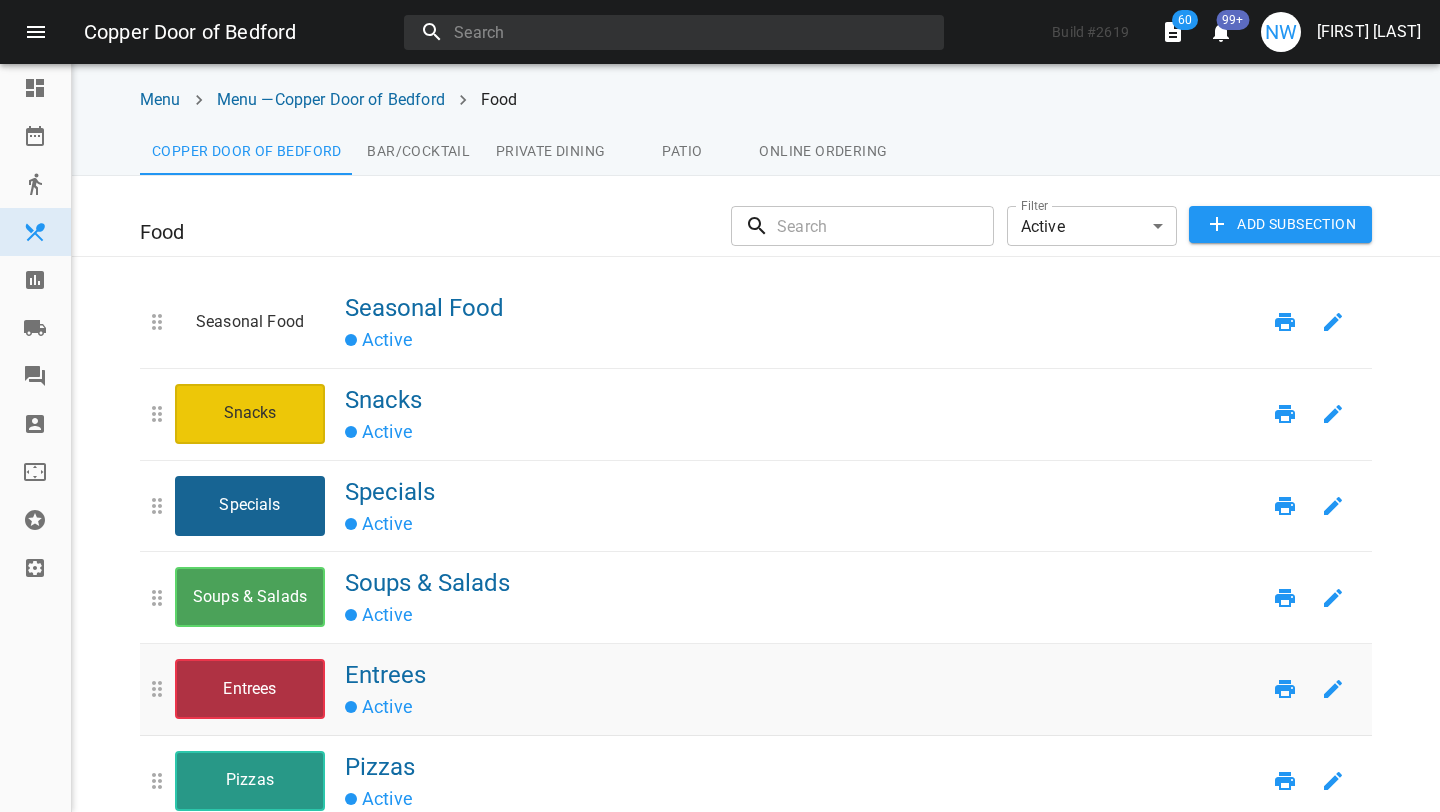 click on "Entrees" at bounding box center [250, 689] 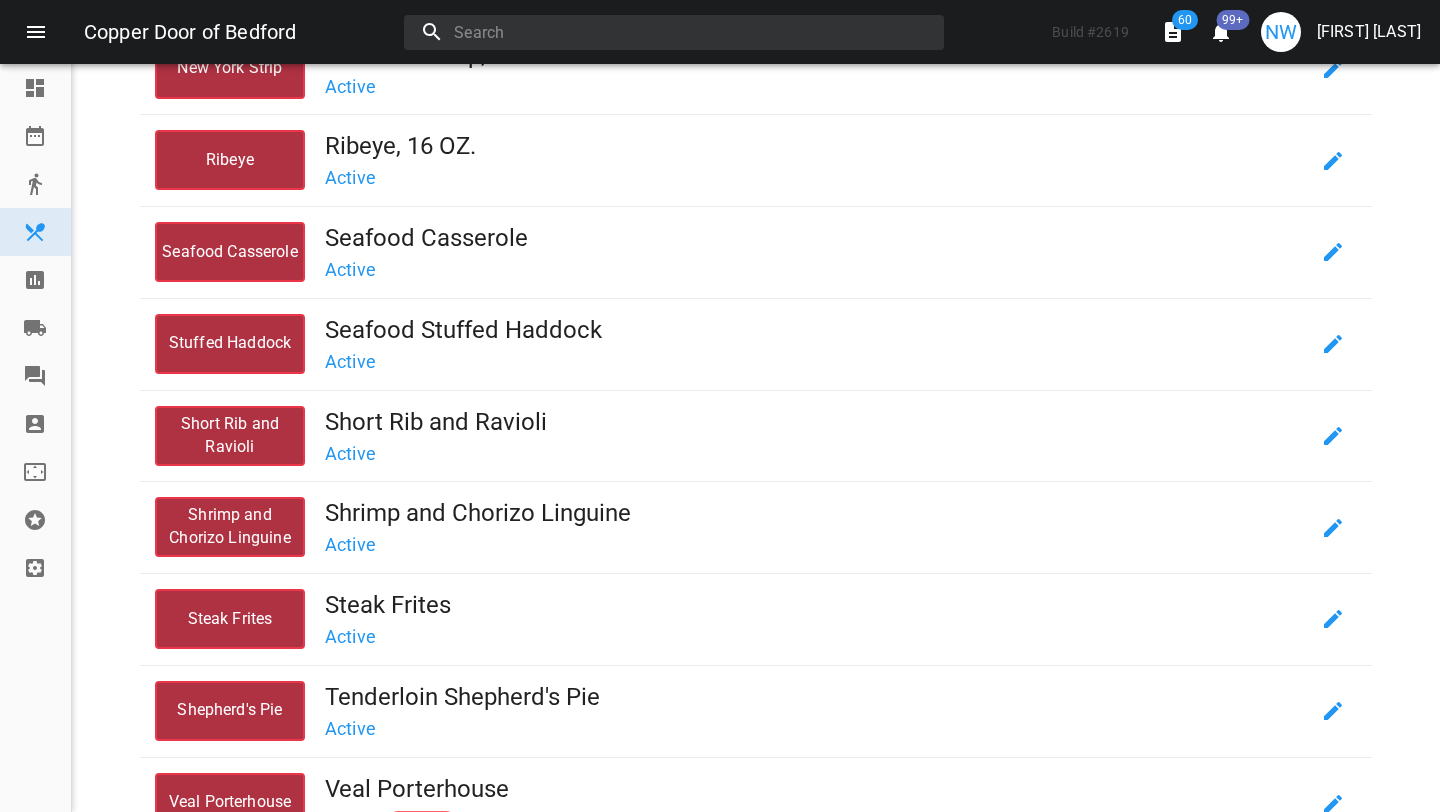 scroll, scrollTop: 1766, scrollLeft: 0, axis: vertical 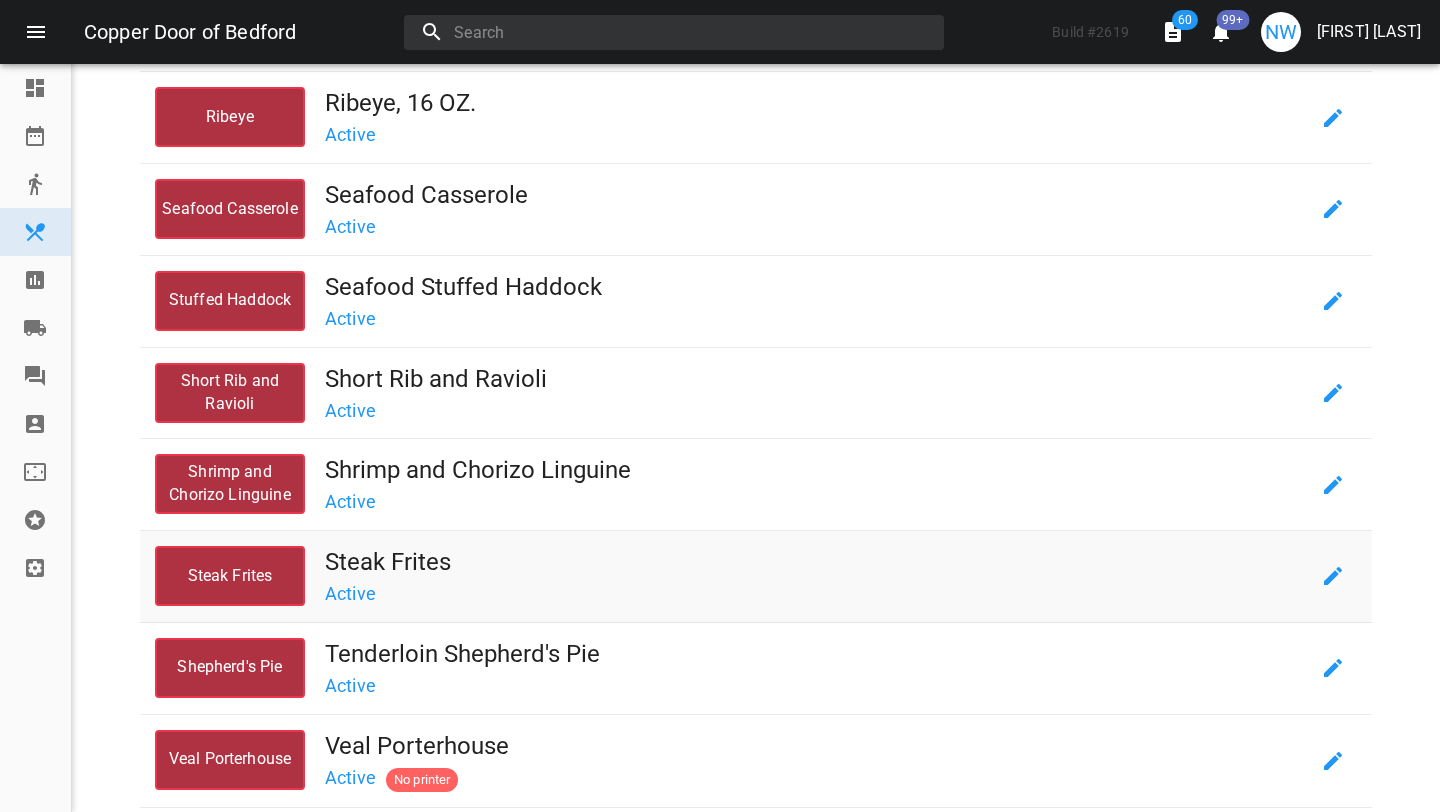 click on "Steak Frites" at bounding box center (817, 562) 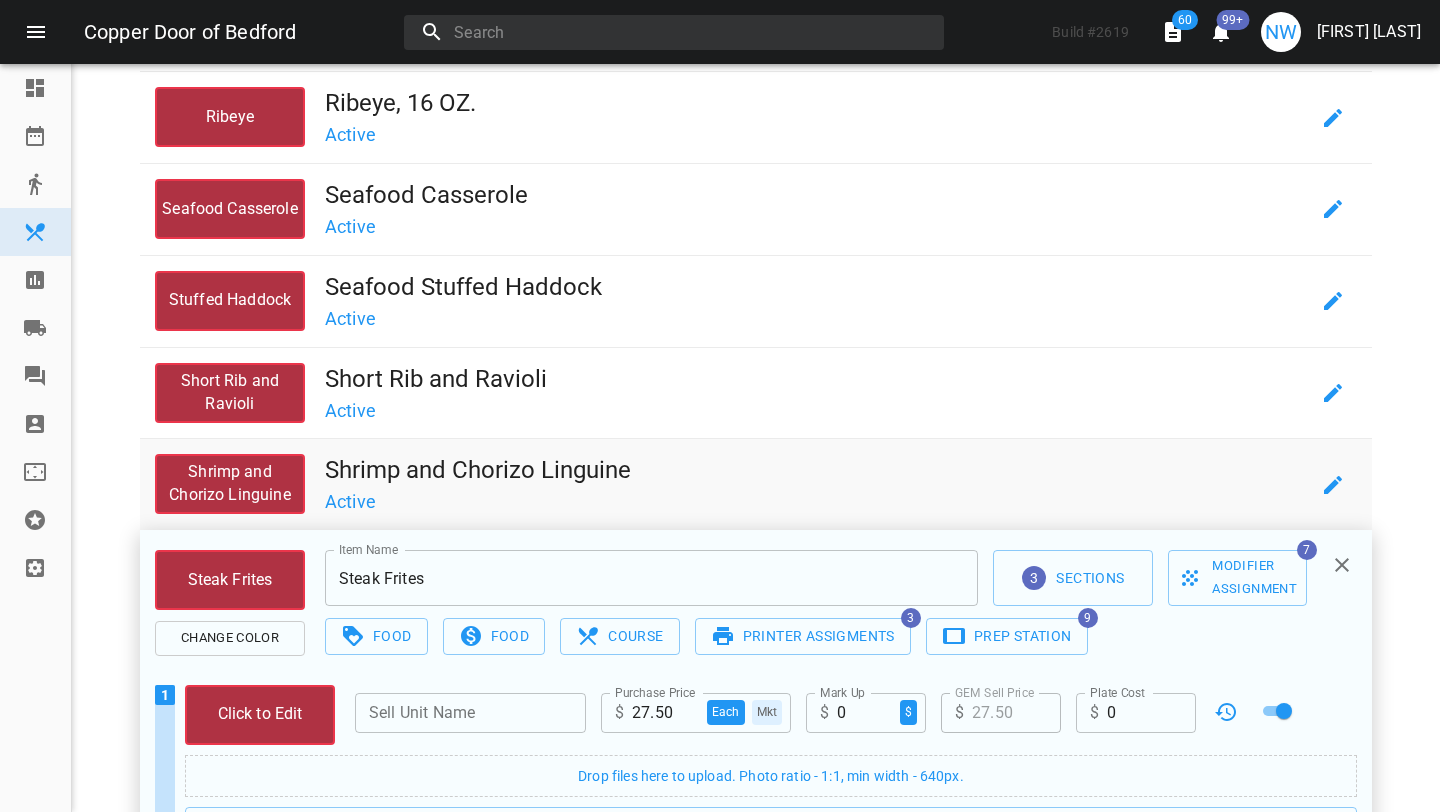 scroll, scrollTop: 2300, scrollLeft: 0, axis: vertical 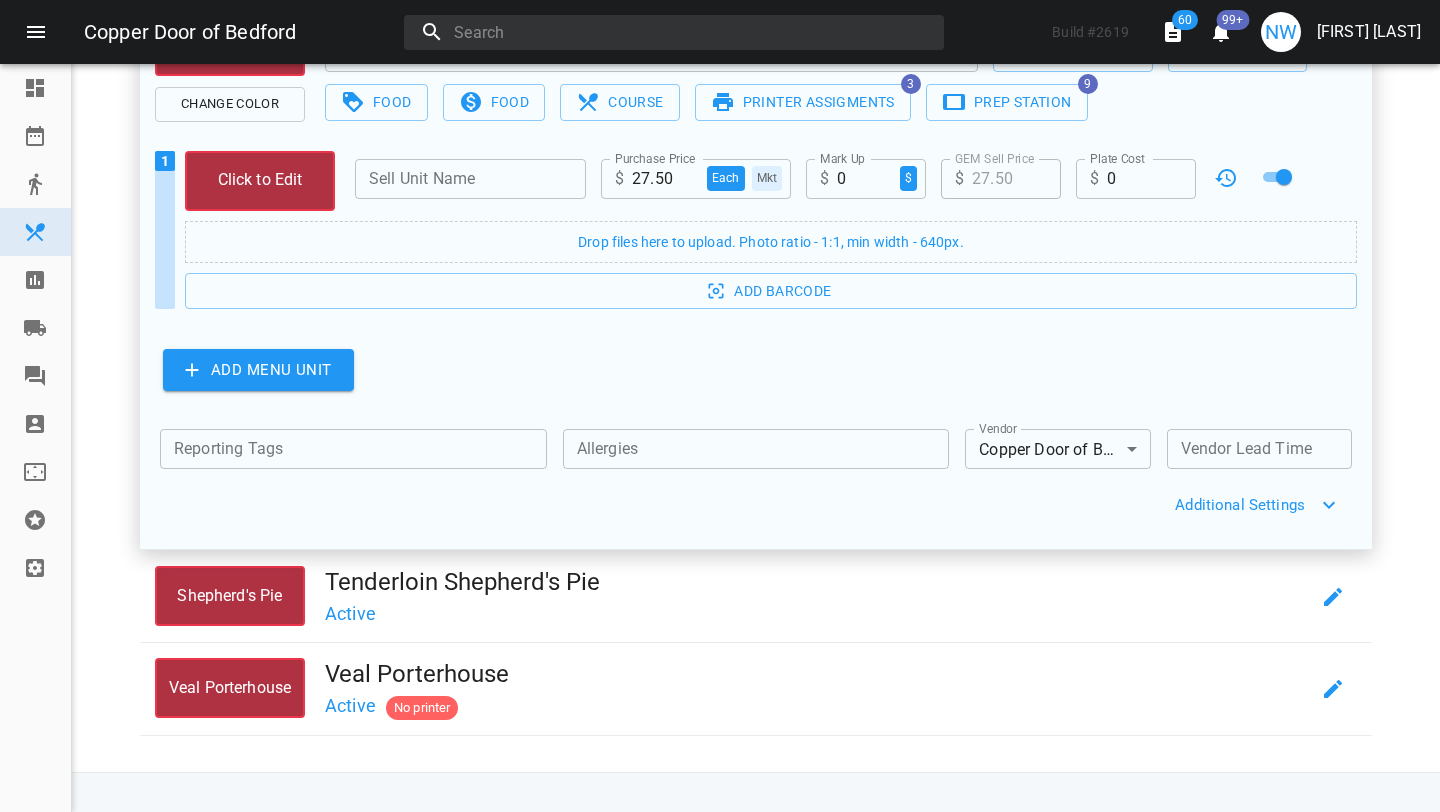 click on "Additional Settings" at bounding box center [738, 505] 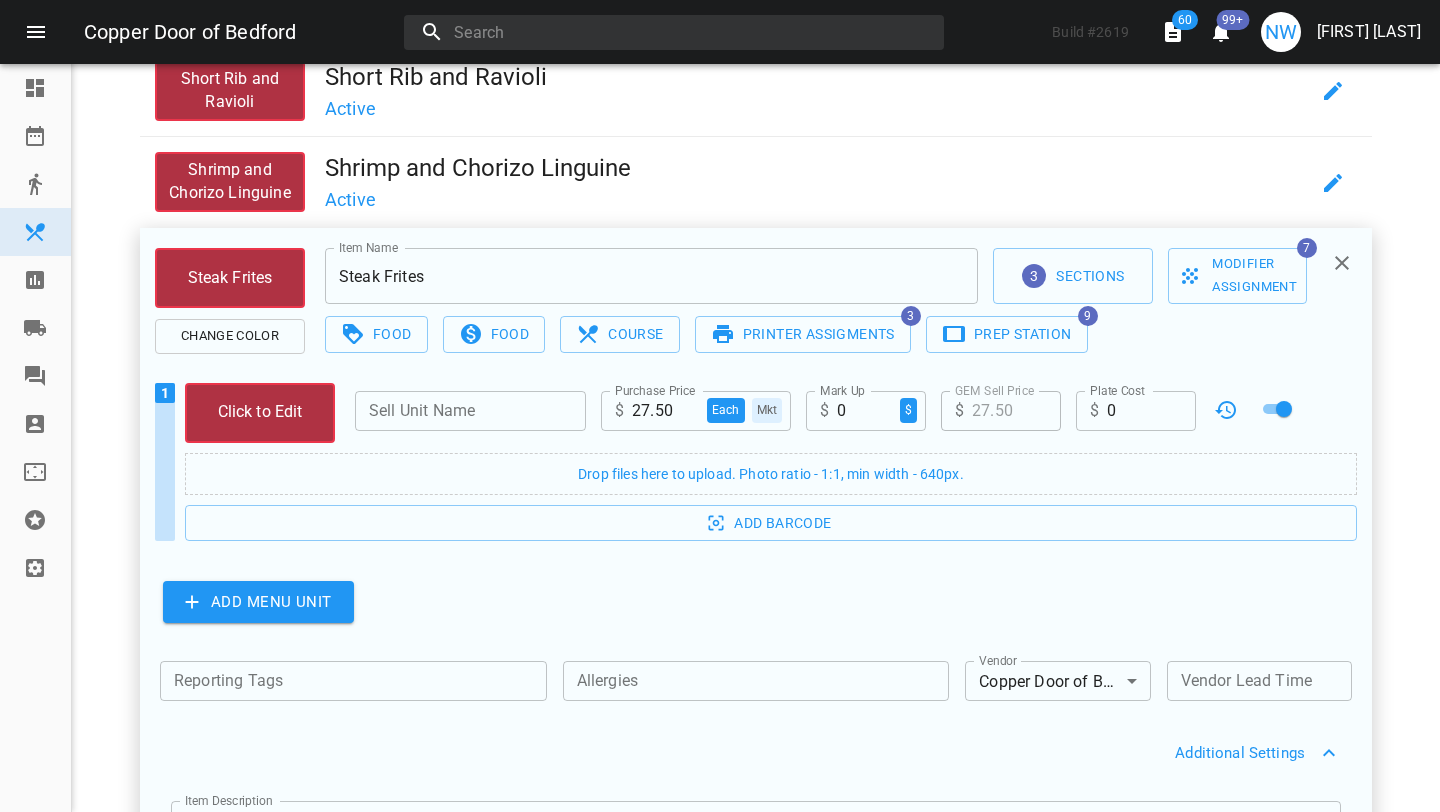 scroll, scrollTop: 1765, scrollLeft: 0, axis: vertical 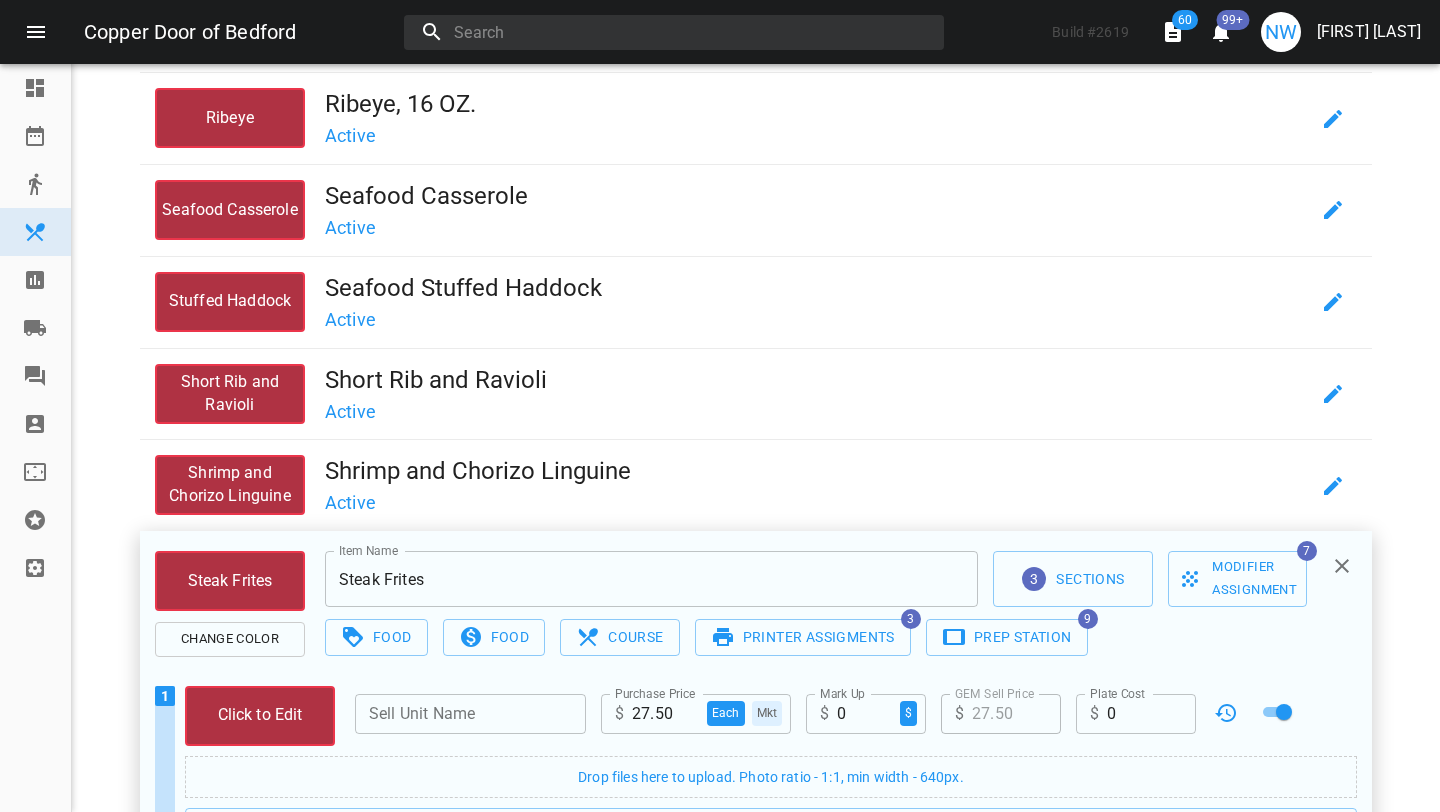 click at bounding box center (1342, 566) 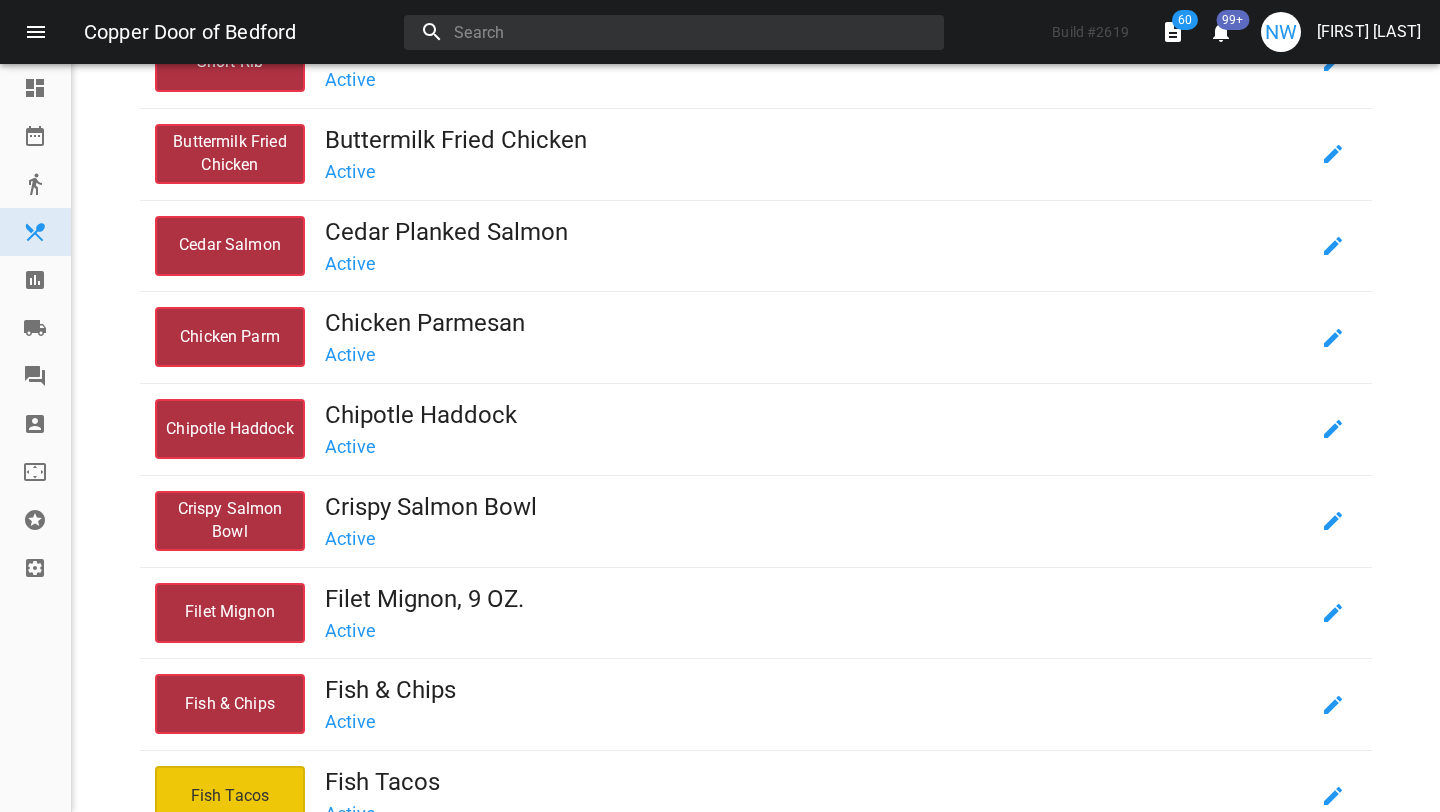 scroll, scrollTop: 0, scrollLeft: 0, axis: both 